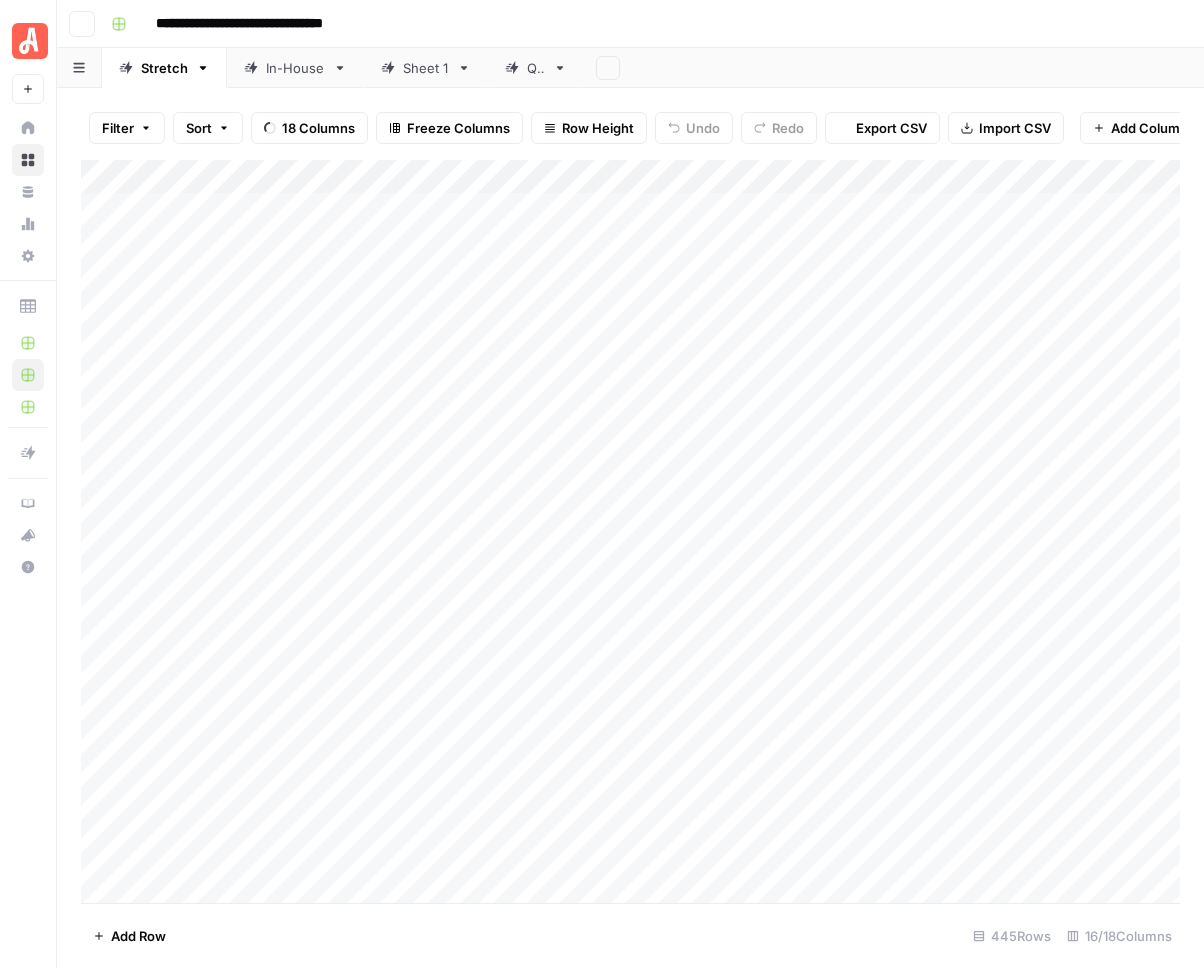 scroll, scrollTop: 0, scrollLeft: 0, axis: both 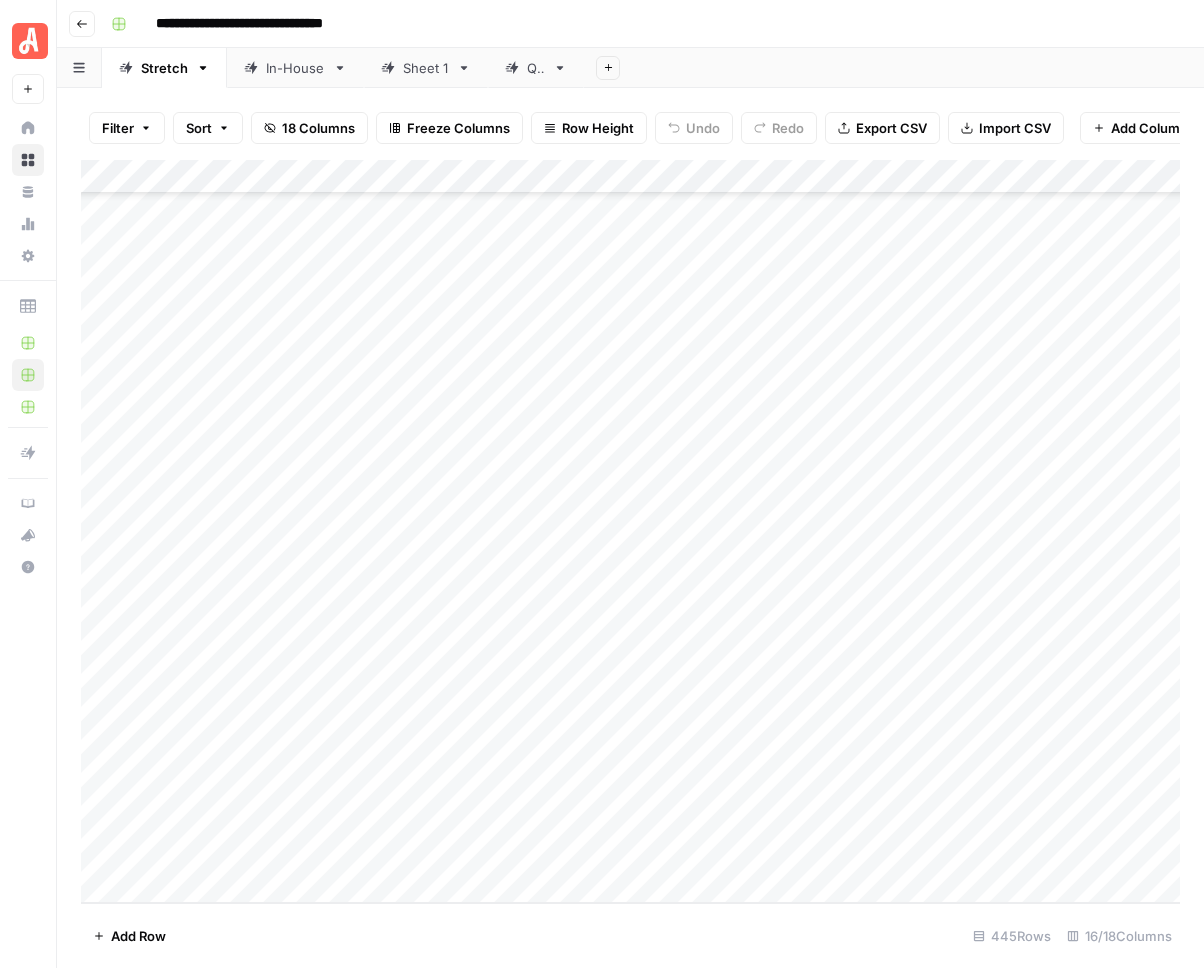 click on "Filter" at bounding box center (118, 128) 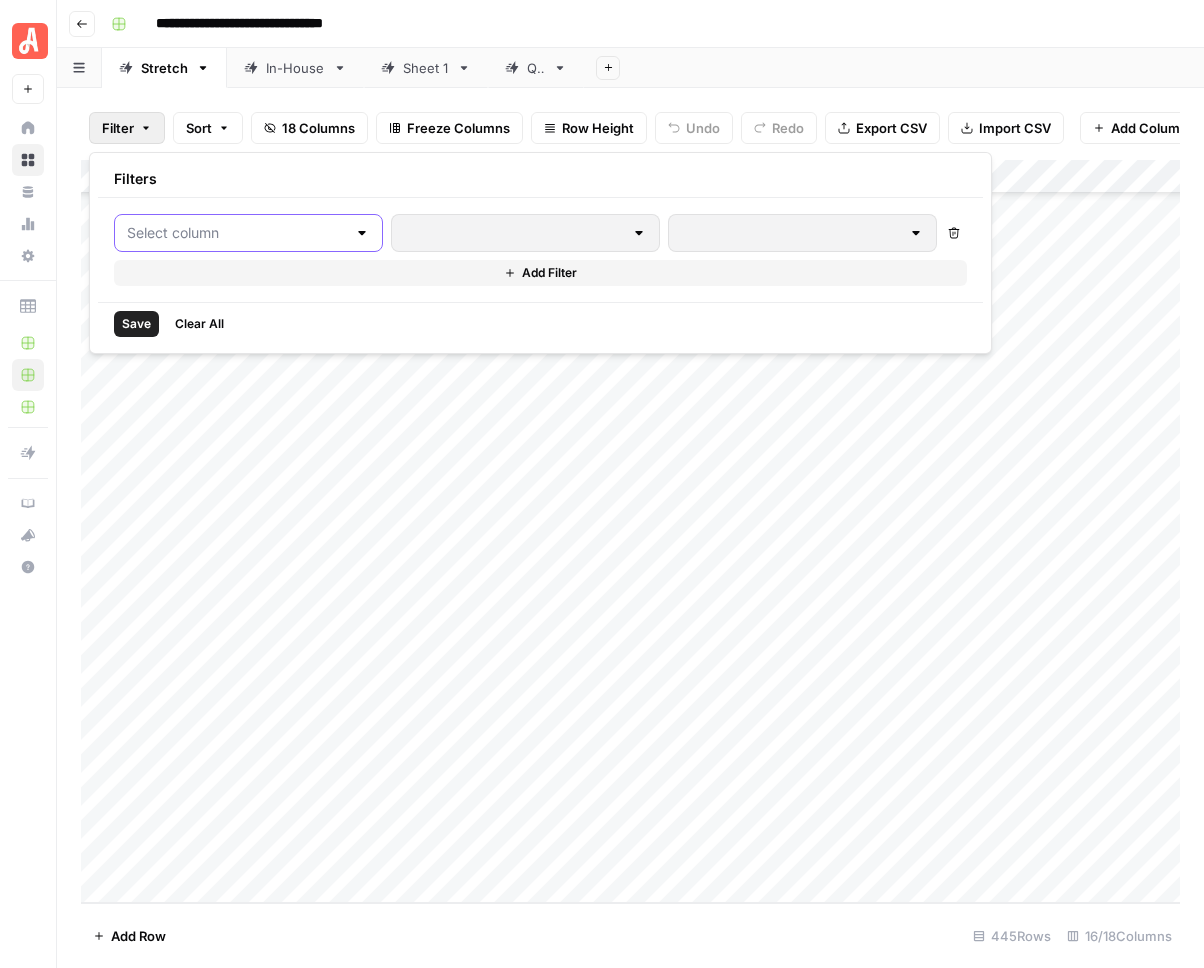 click at bounding box center [236, 233] 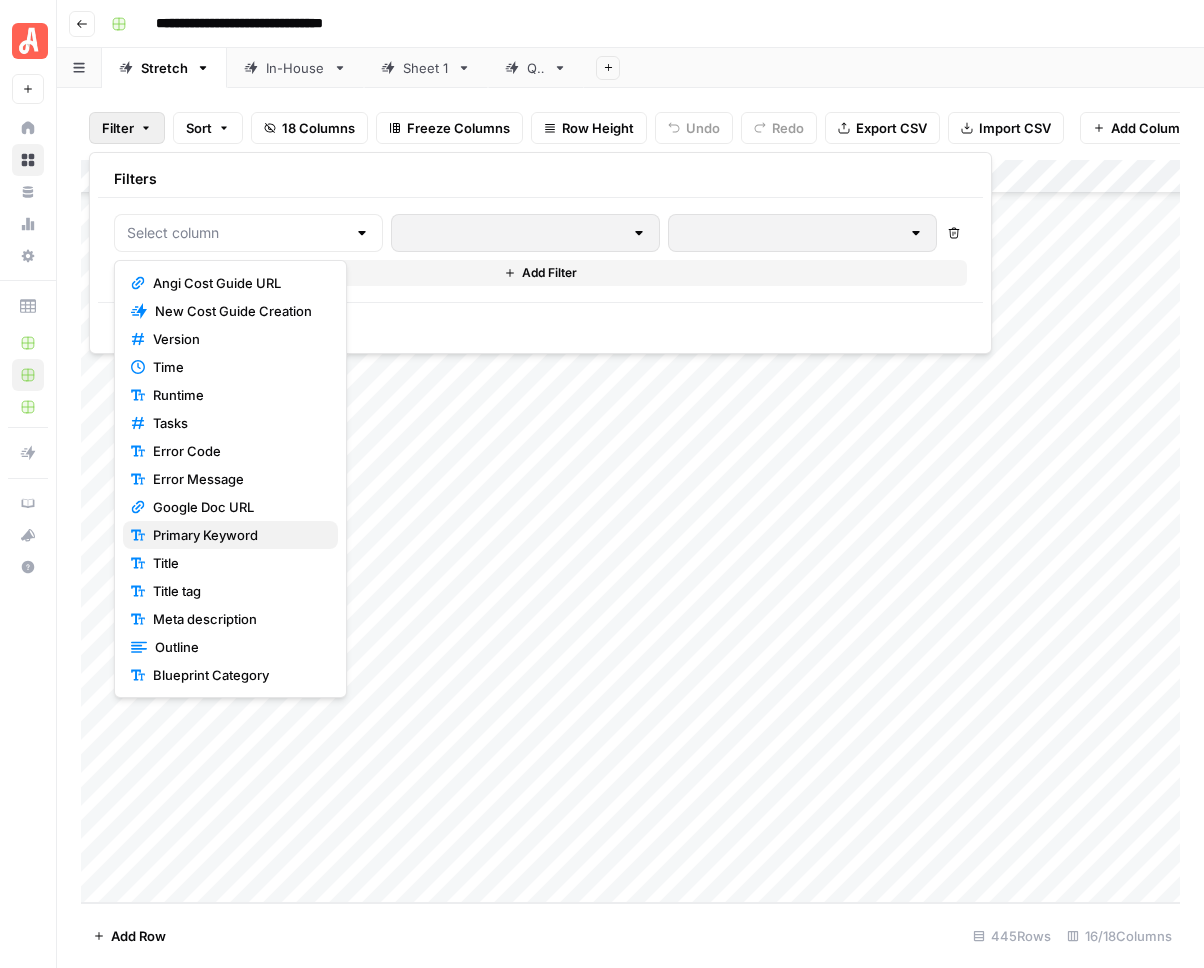 click on "Primary Keyword" at bounding box center (237, 535) 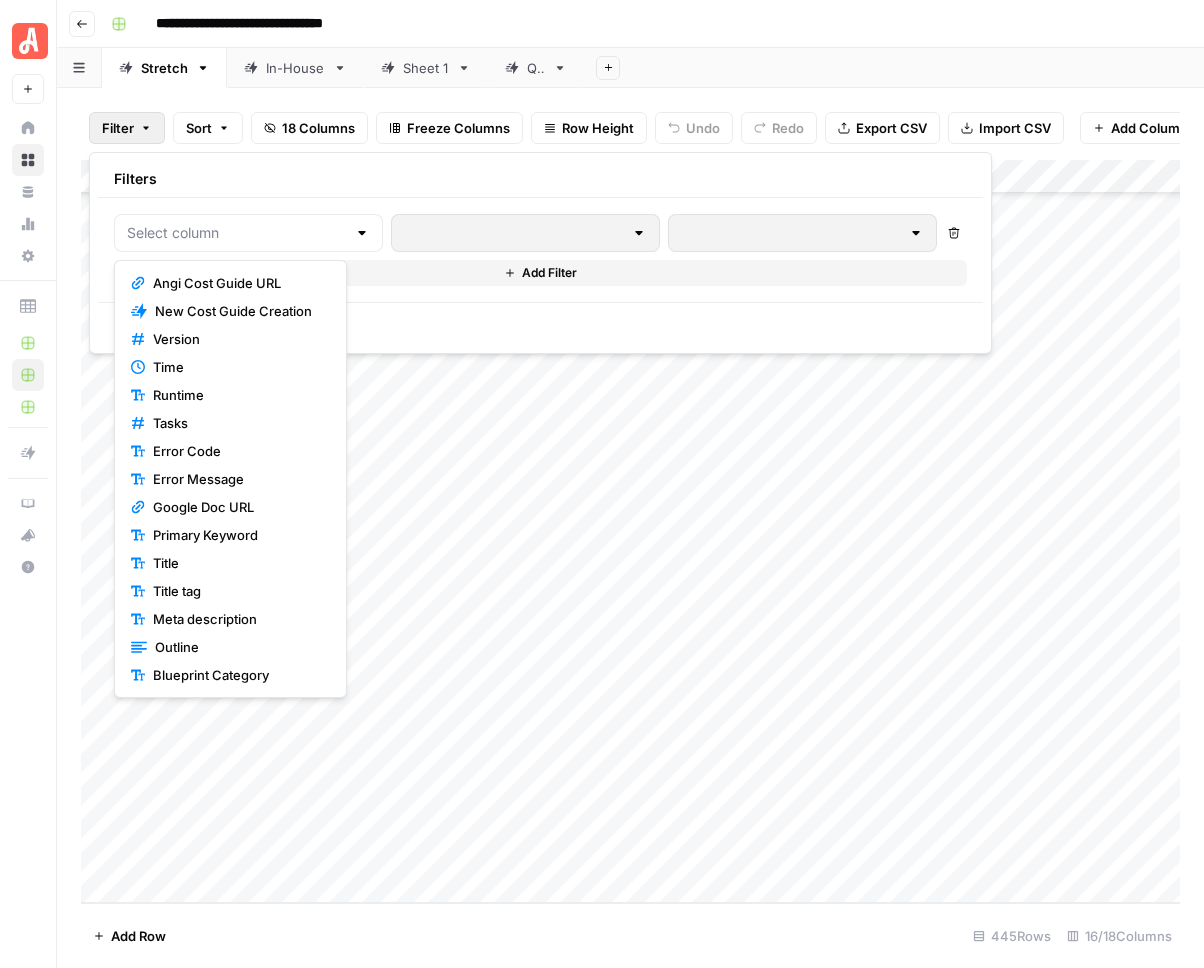 type on "Primary Keyword" 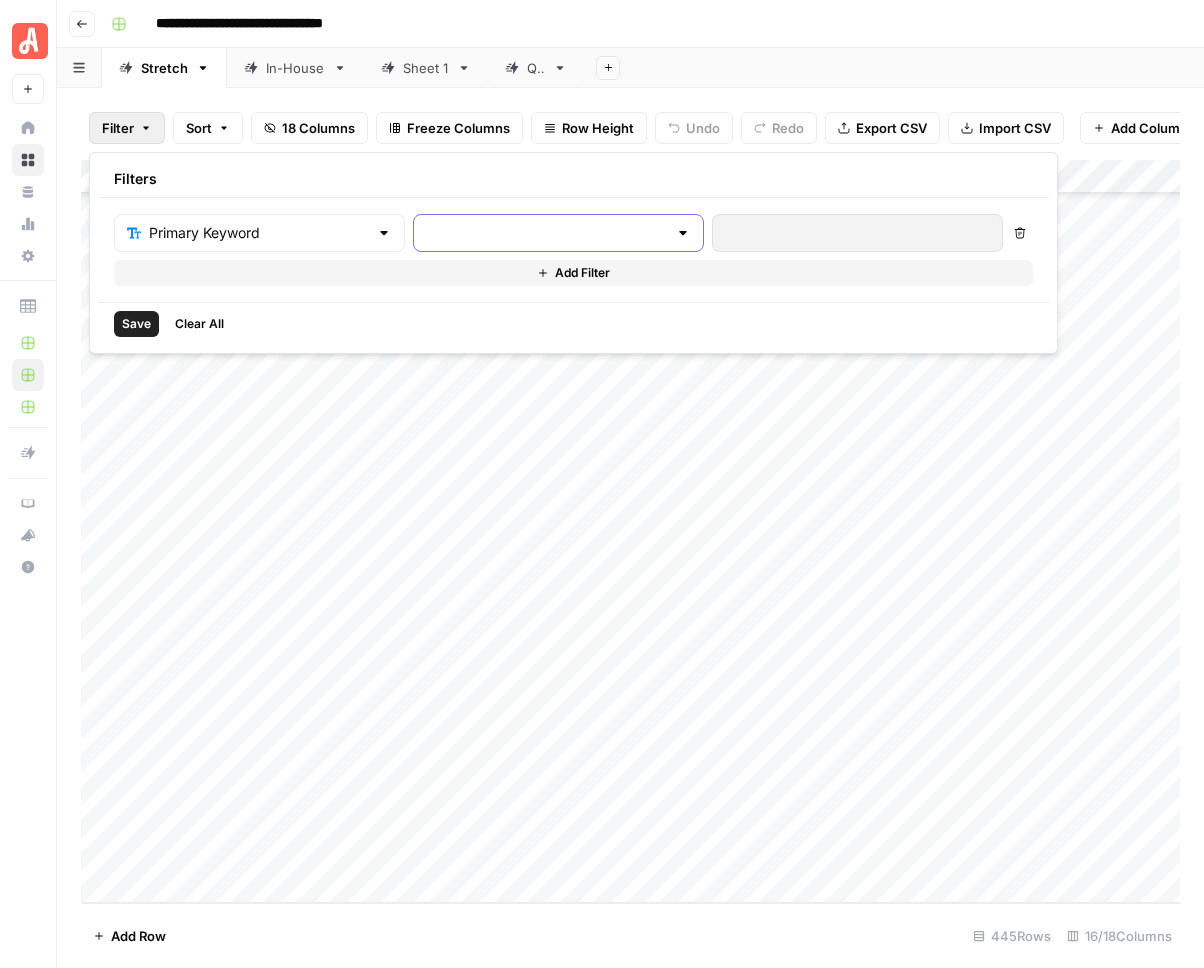 click at bounding box center [546, 233] 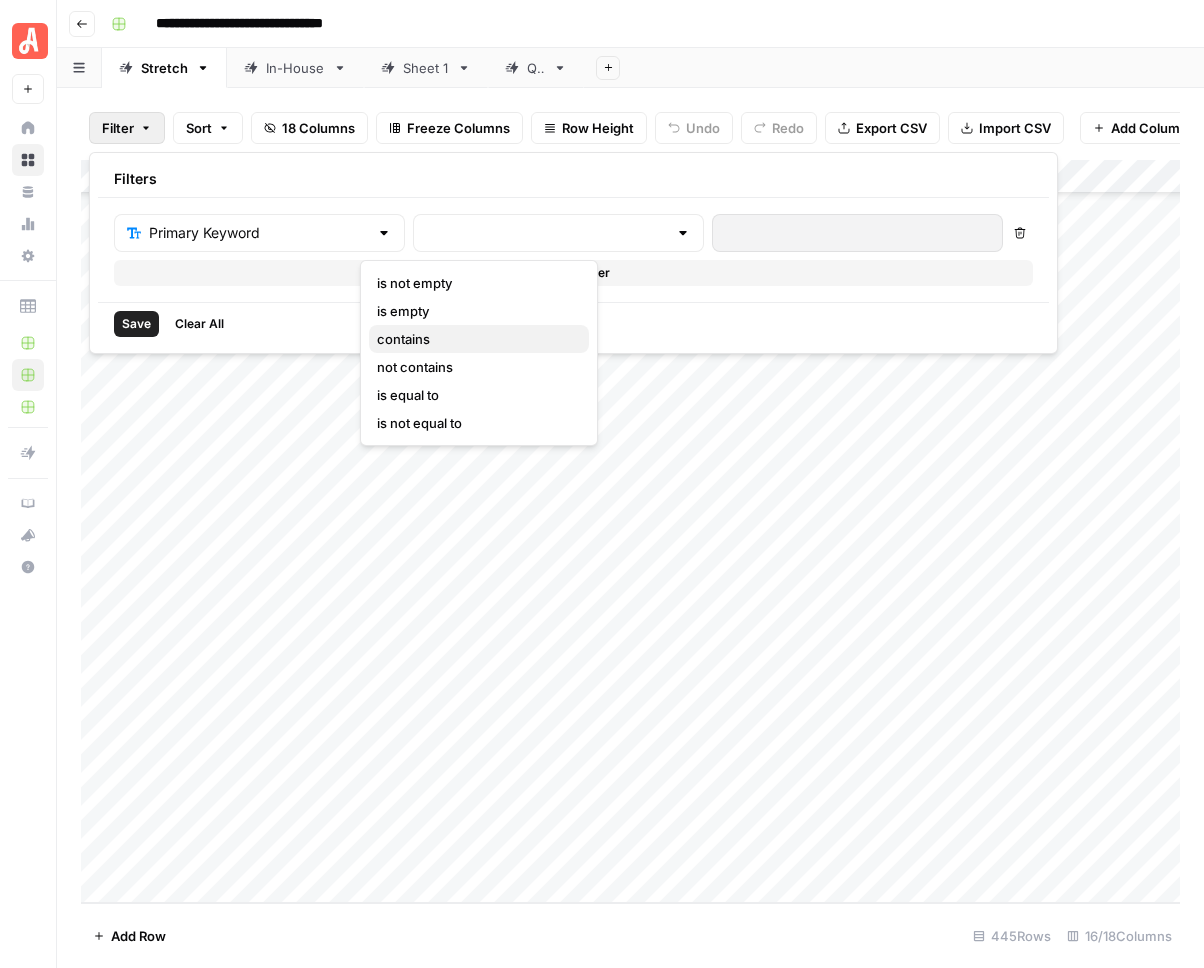 click on "contains" at bounding box center [475, 339] 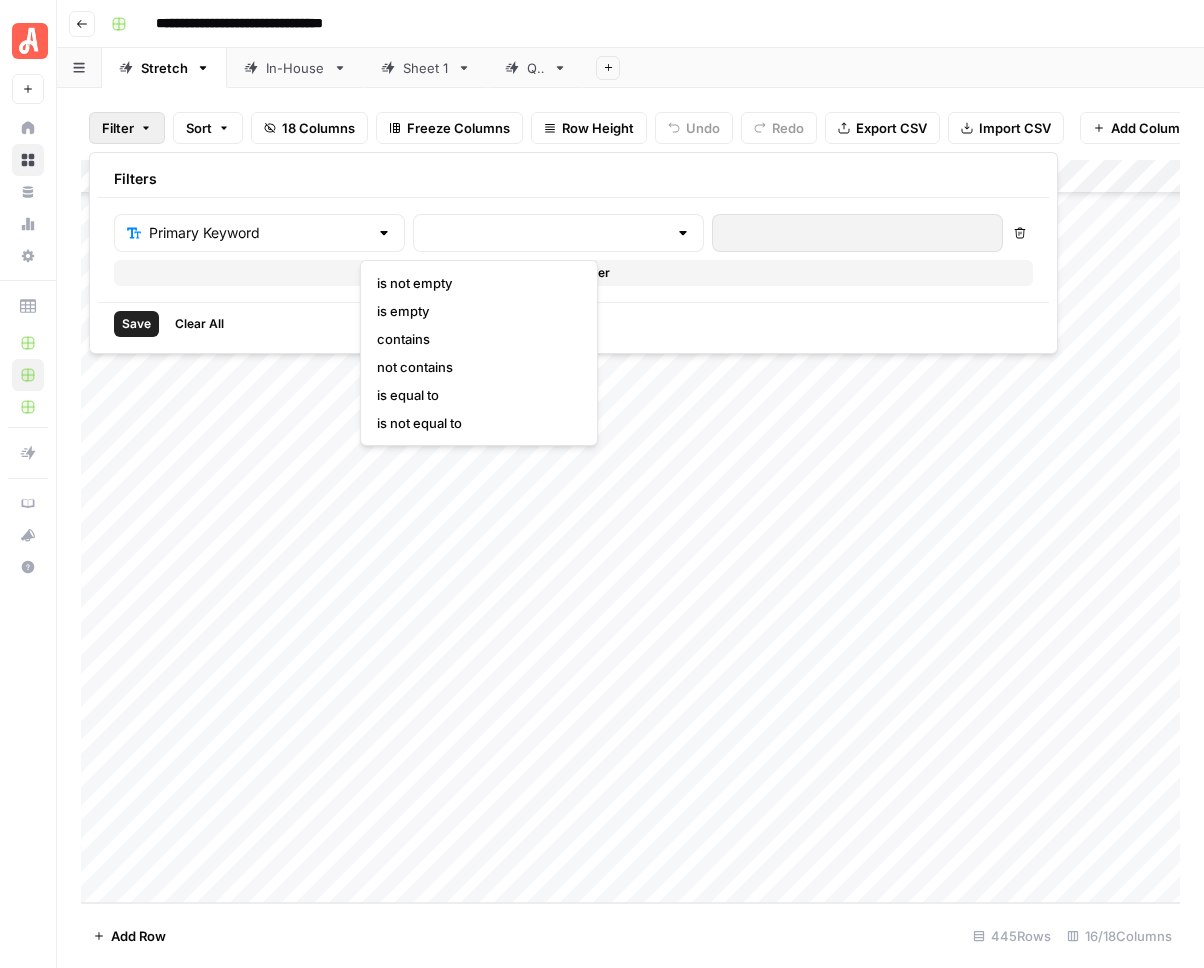 type on "contains" 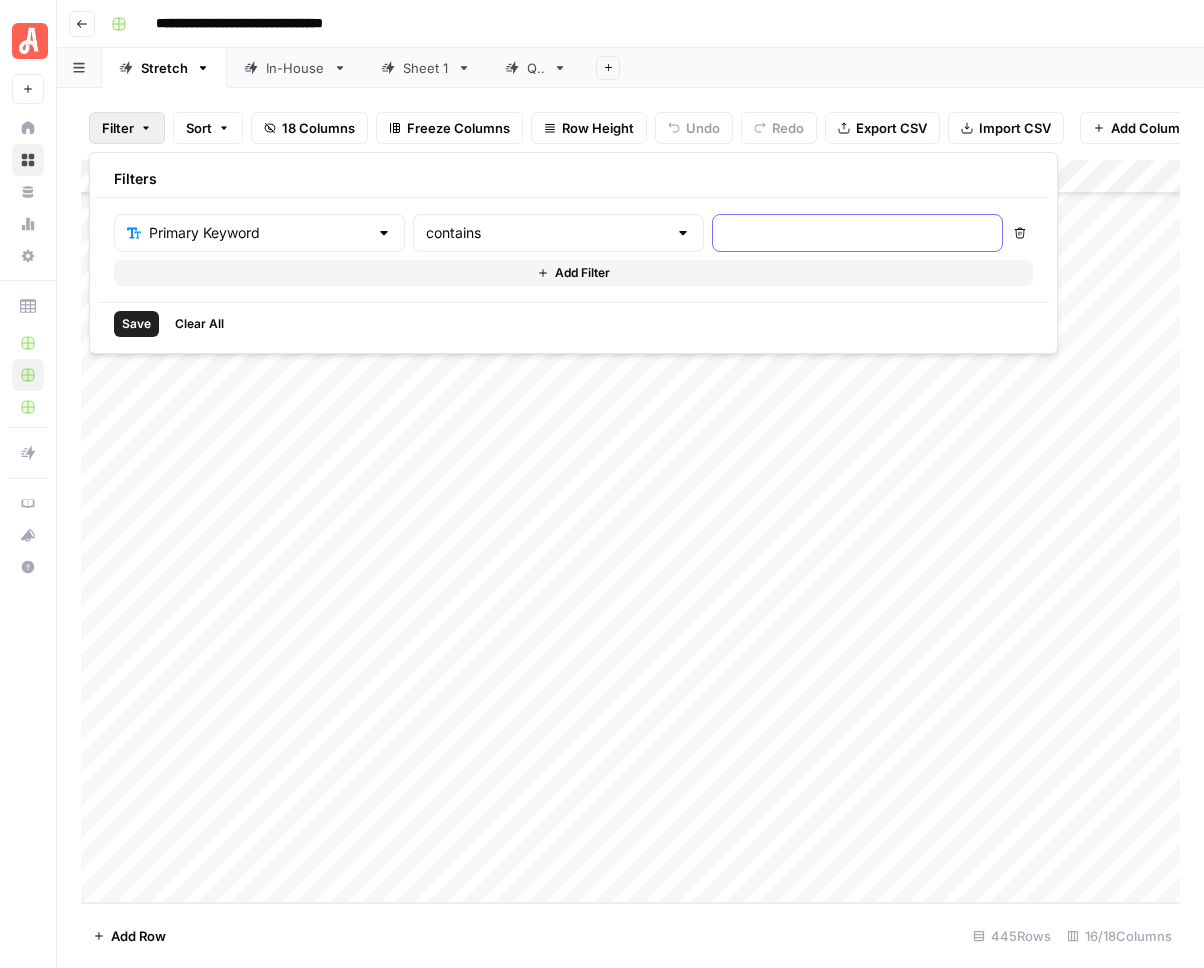 click at bounding box center [857, 233] 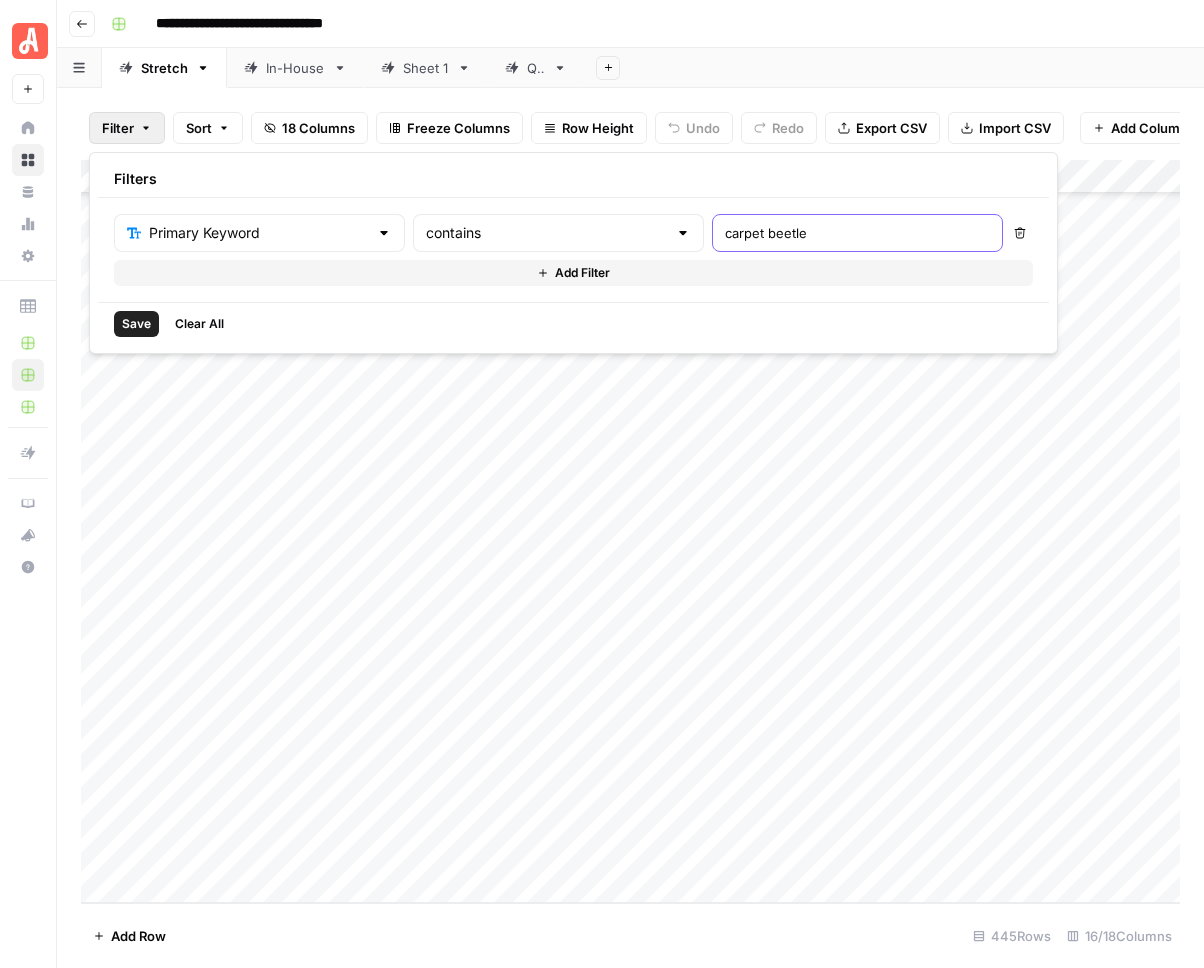 type on "carpet beetle" 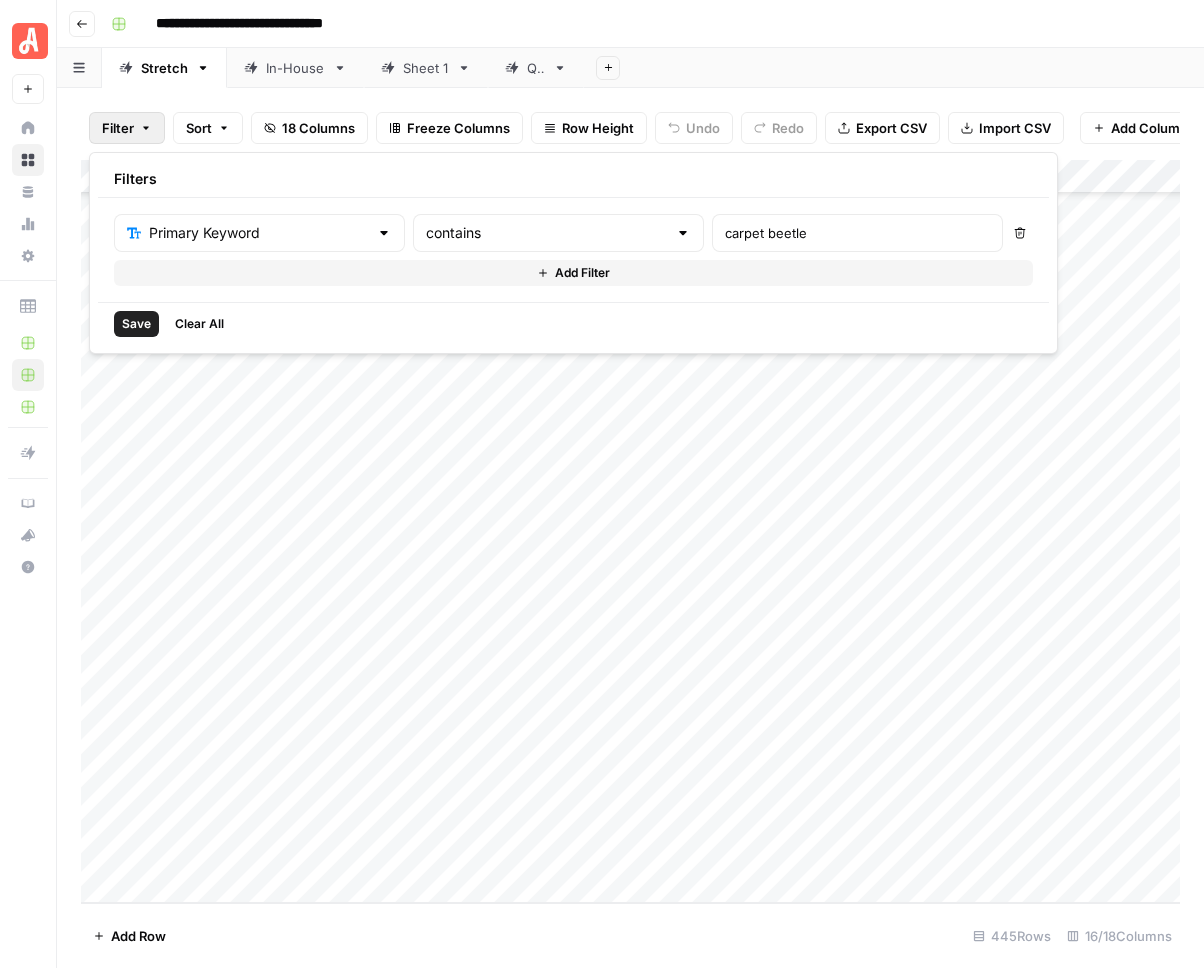 click on "Save" at bounding box center (136, 324) 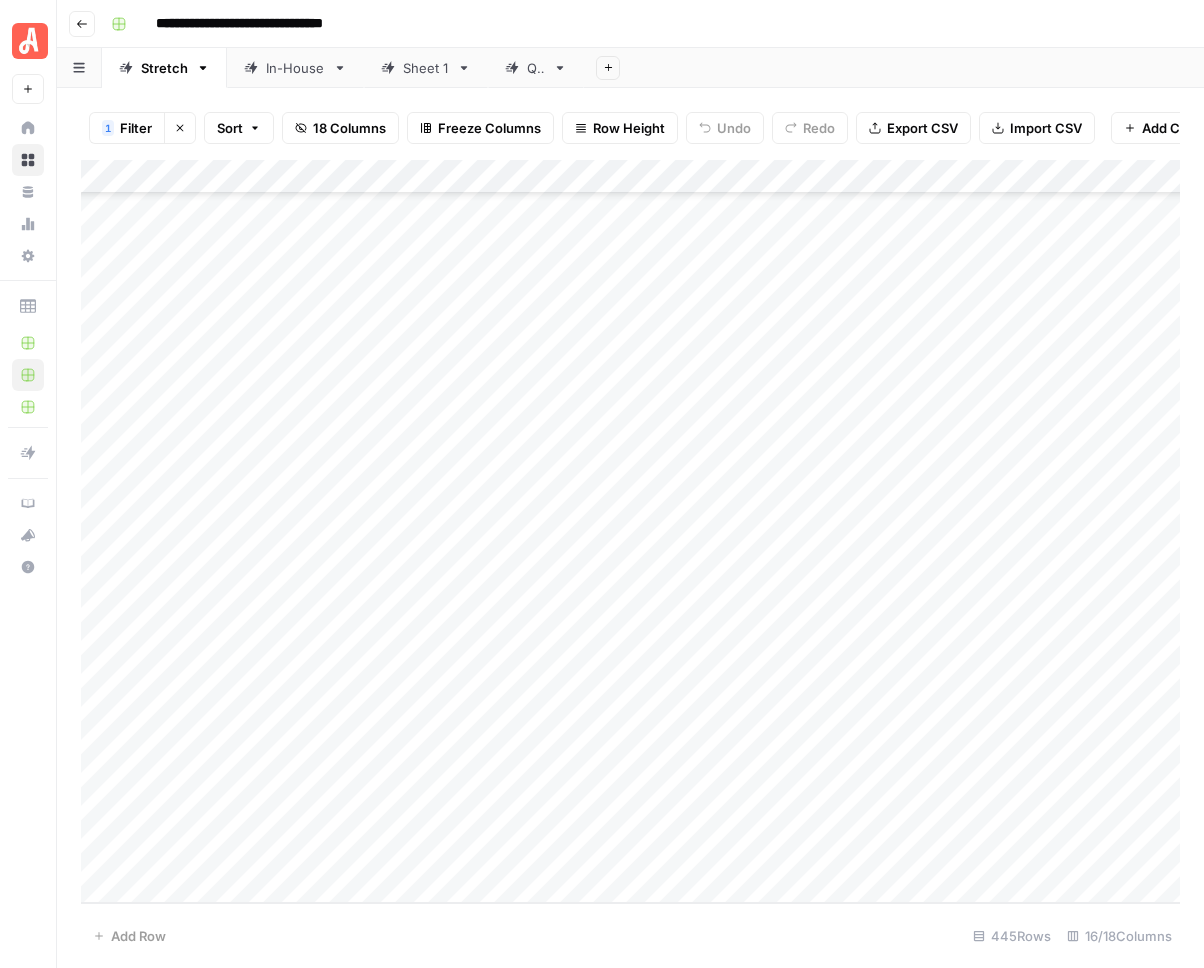 scroll, scrollTop: 0, scrollLeft: 0, axis: both 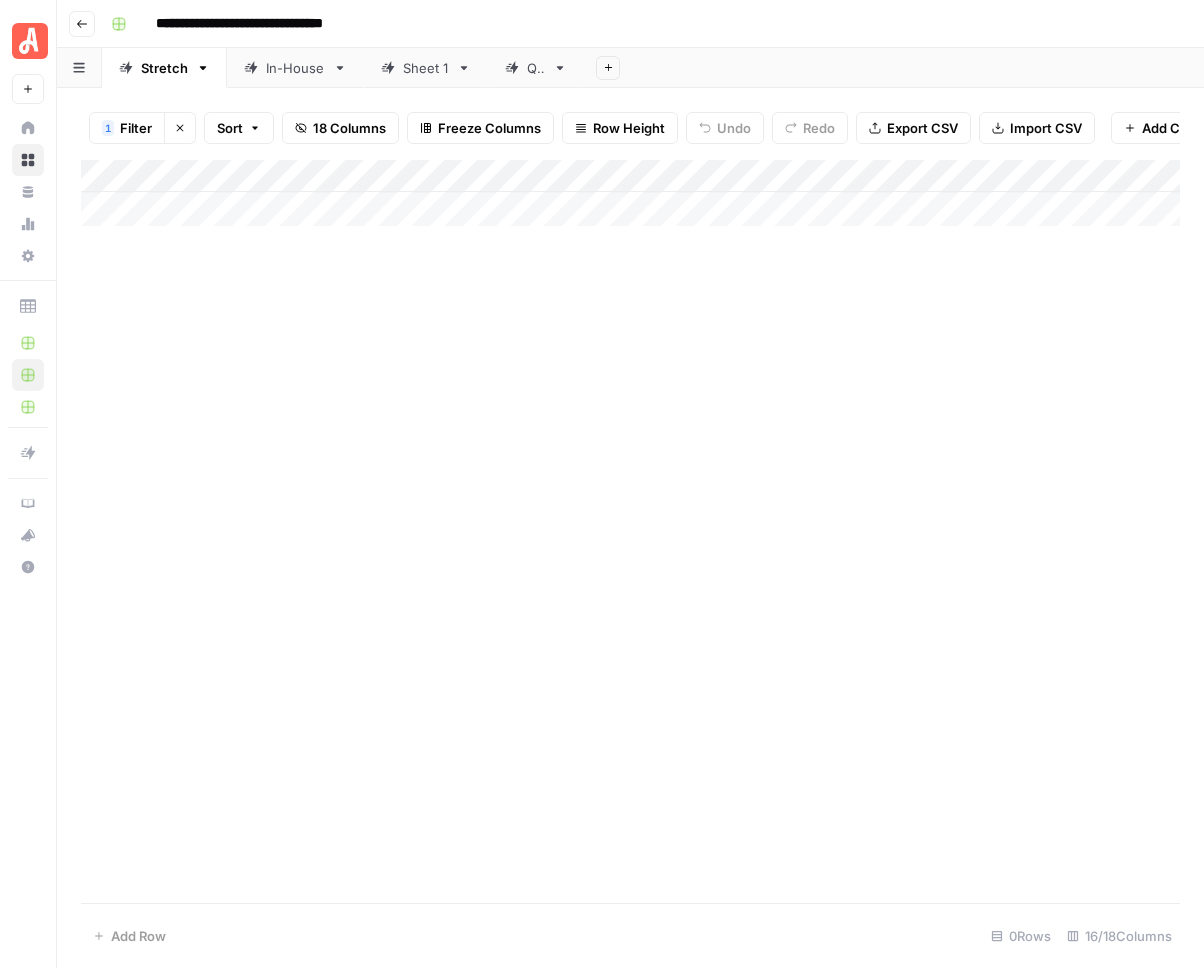 click on "Filter" at bounding box center (136, 128) 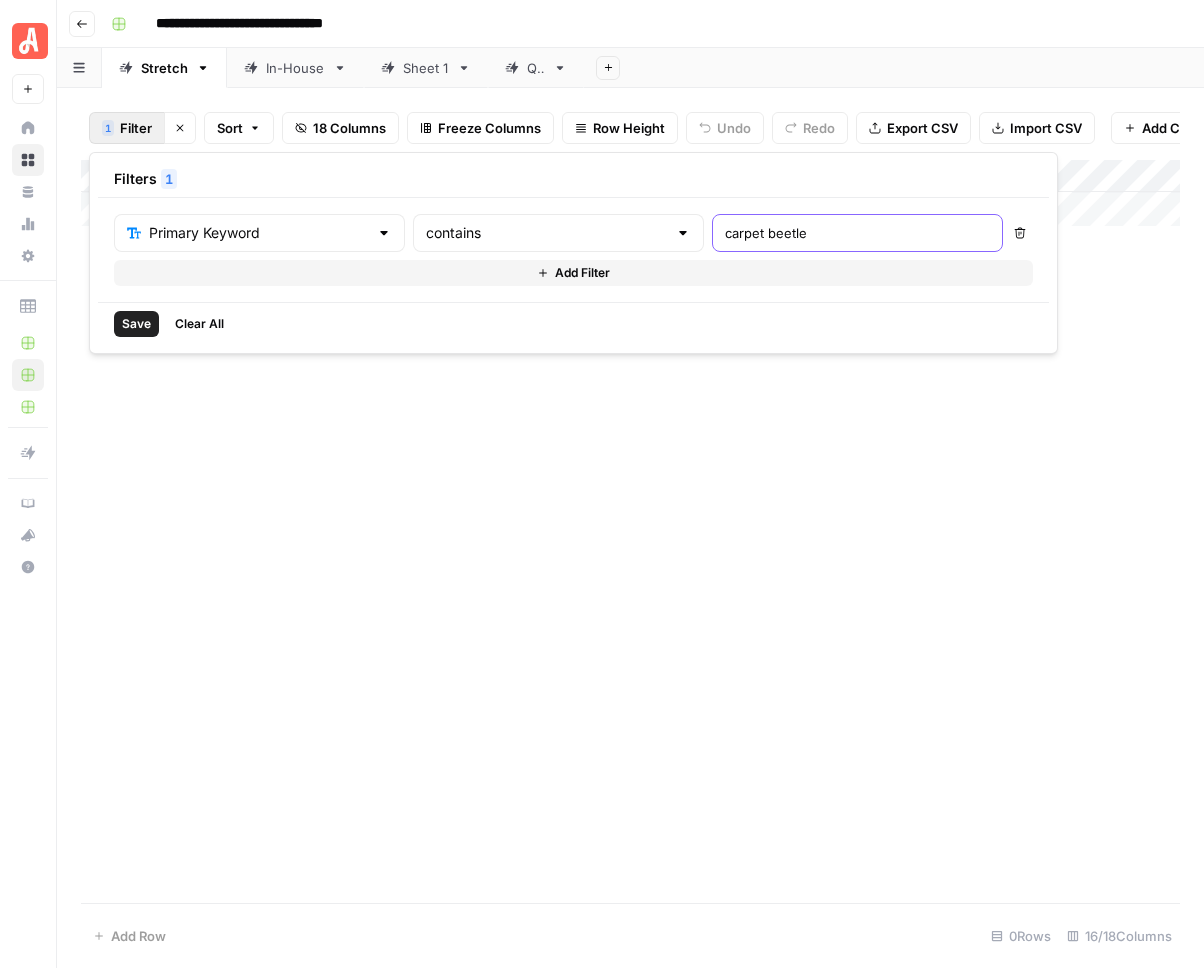 click on "carpet beetle" at bounding box center [857, 233] 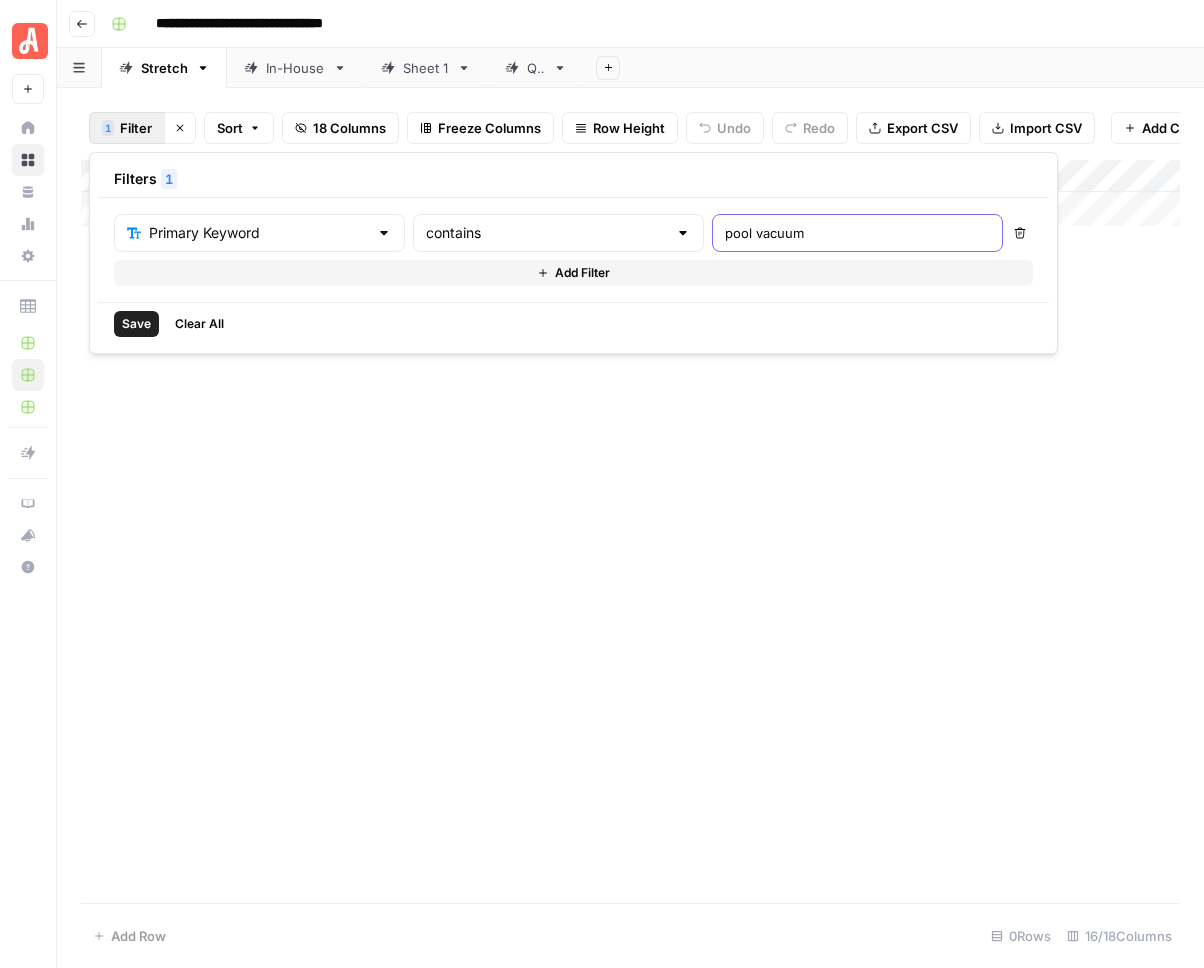 type on "pool vacuum" 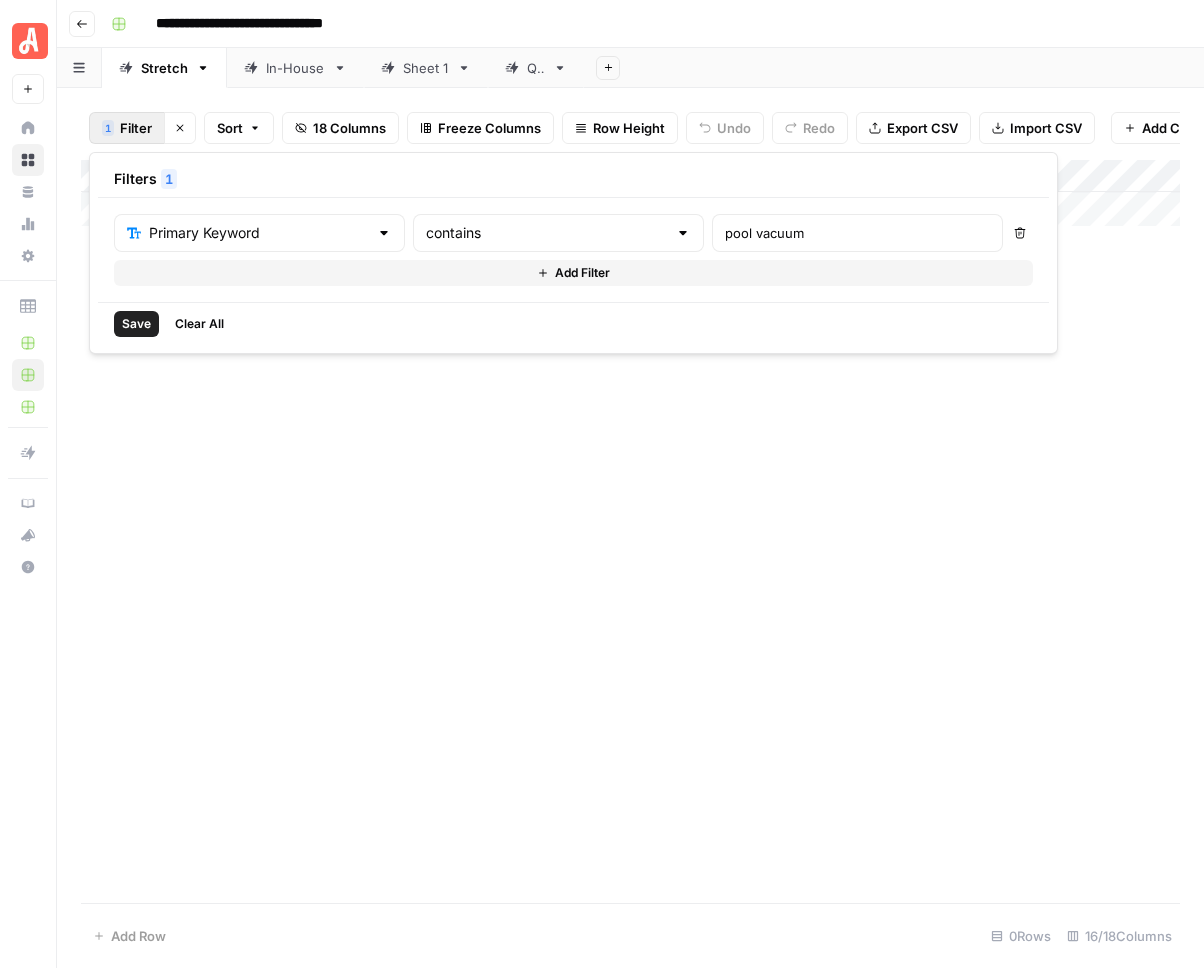click on "Save" at bounding box center [136, 324] 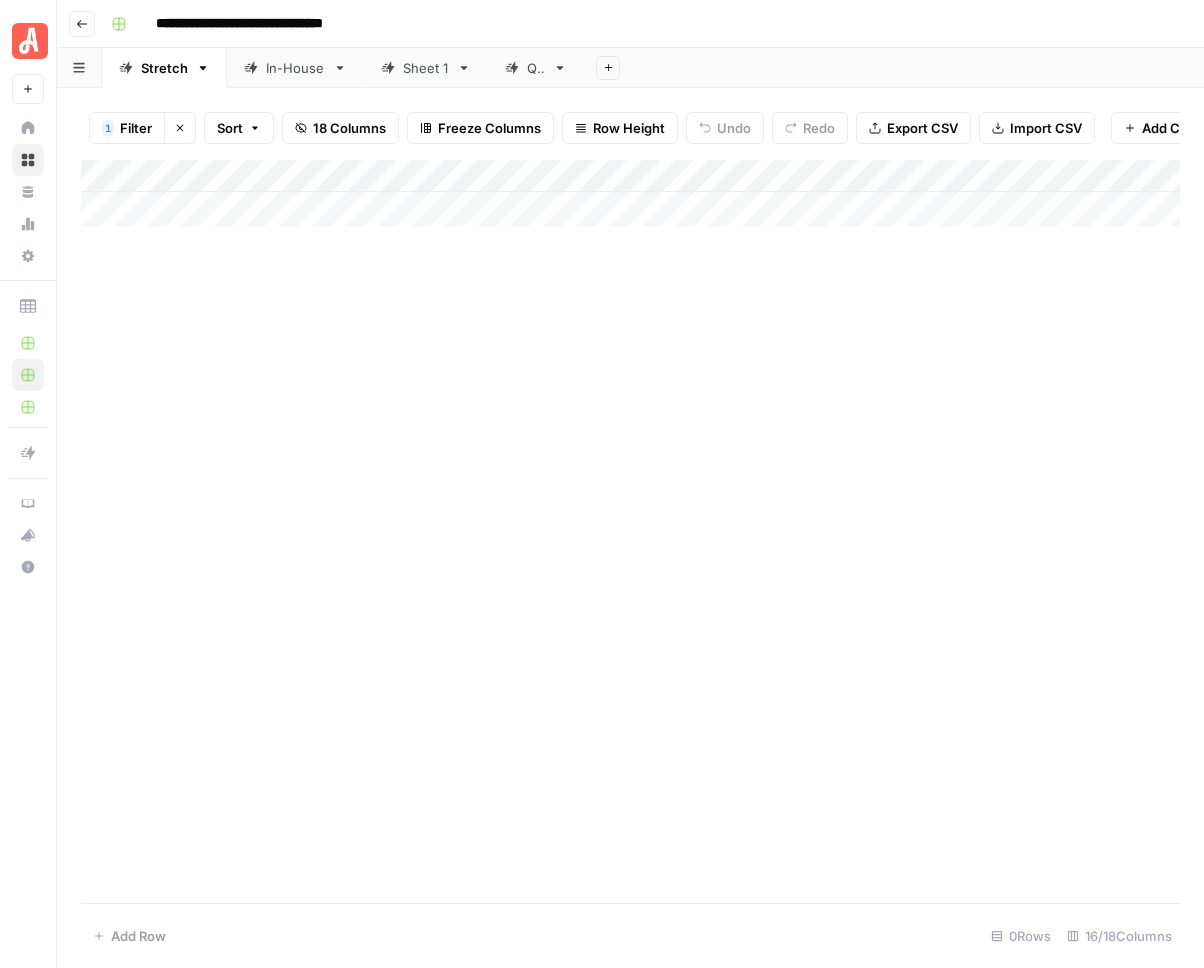 click on "Filter" at bounding box center (136, 128) 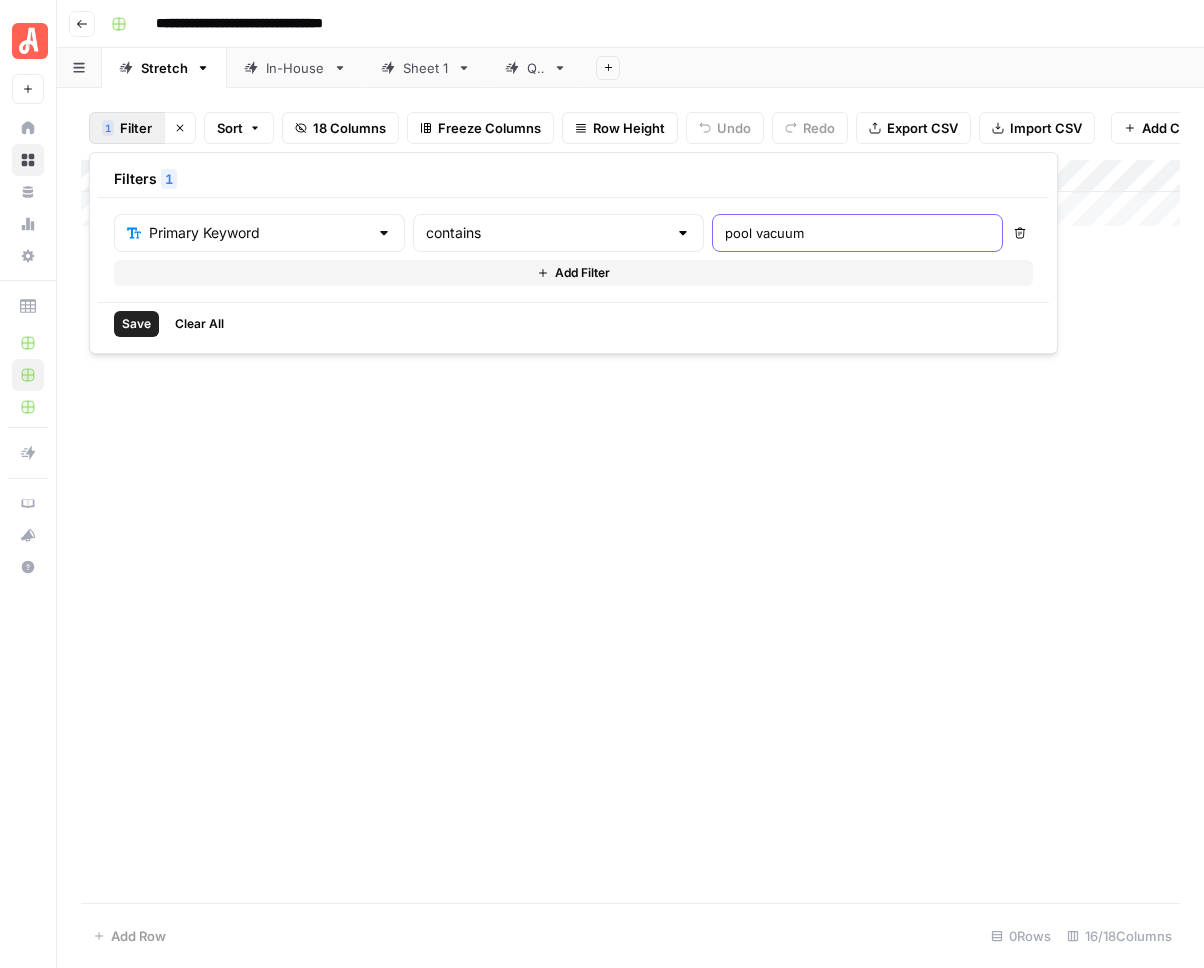 drag, startPoint x: 732, startPoint y: 230, endPoint x: 617, endPoint y: 239, distance: 115.35164 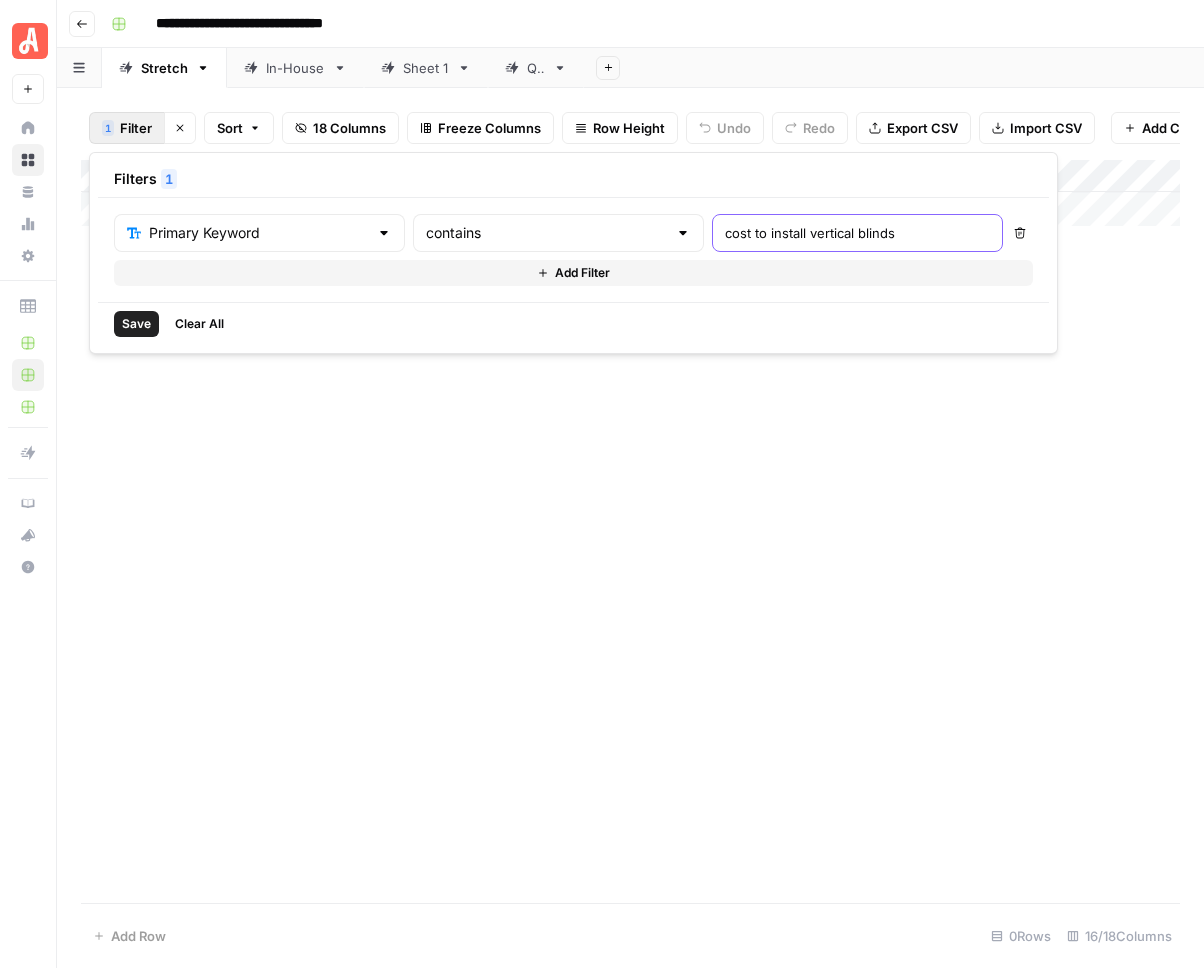 type on "cost to install vertical blinds" 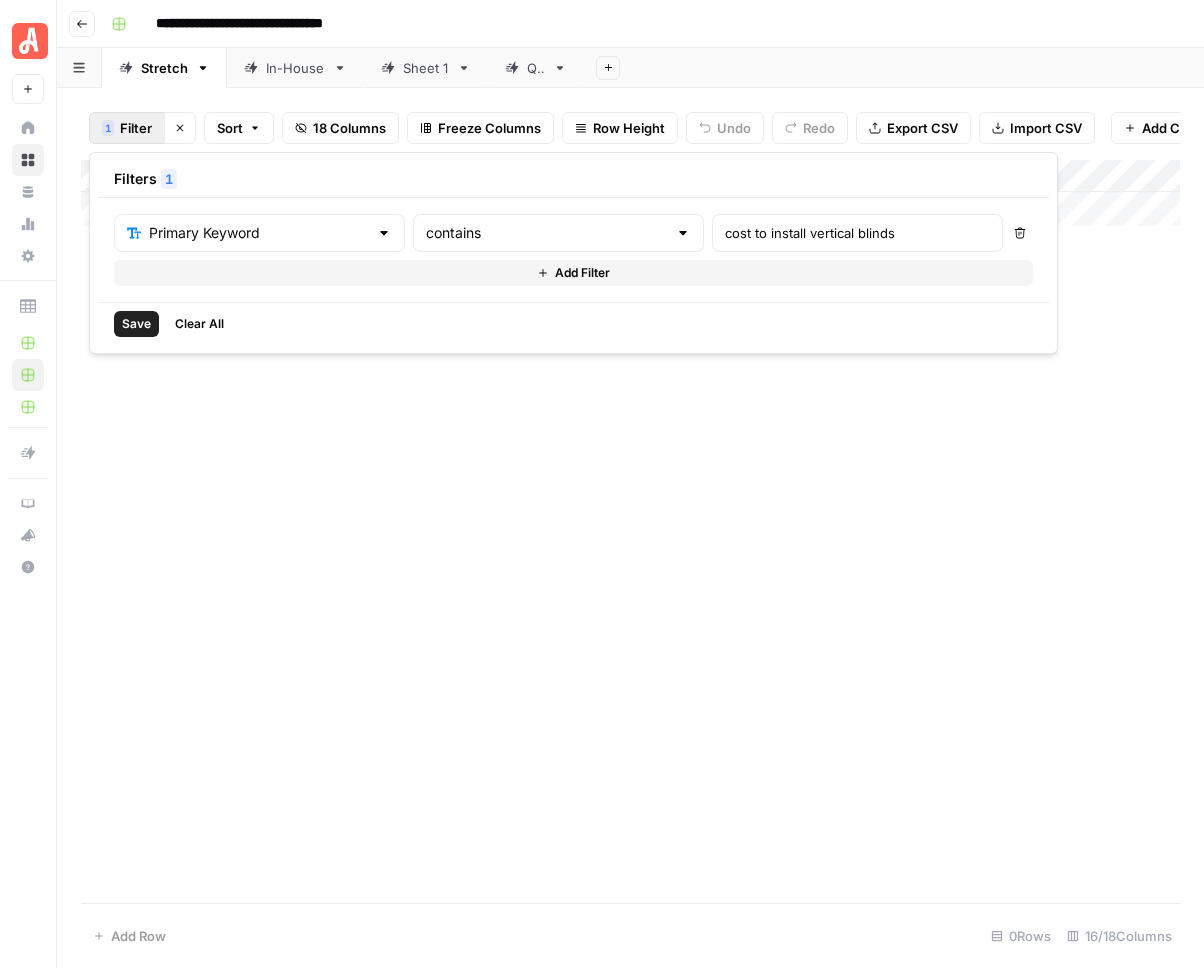 click on "Save" at bounding box center (136, 324) 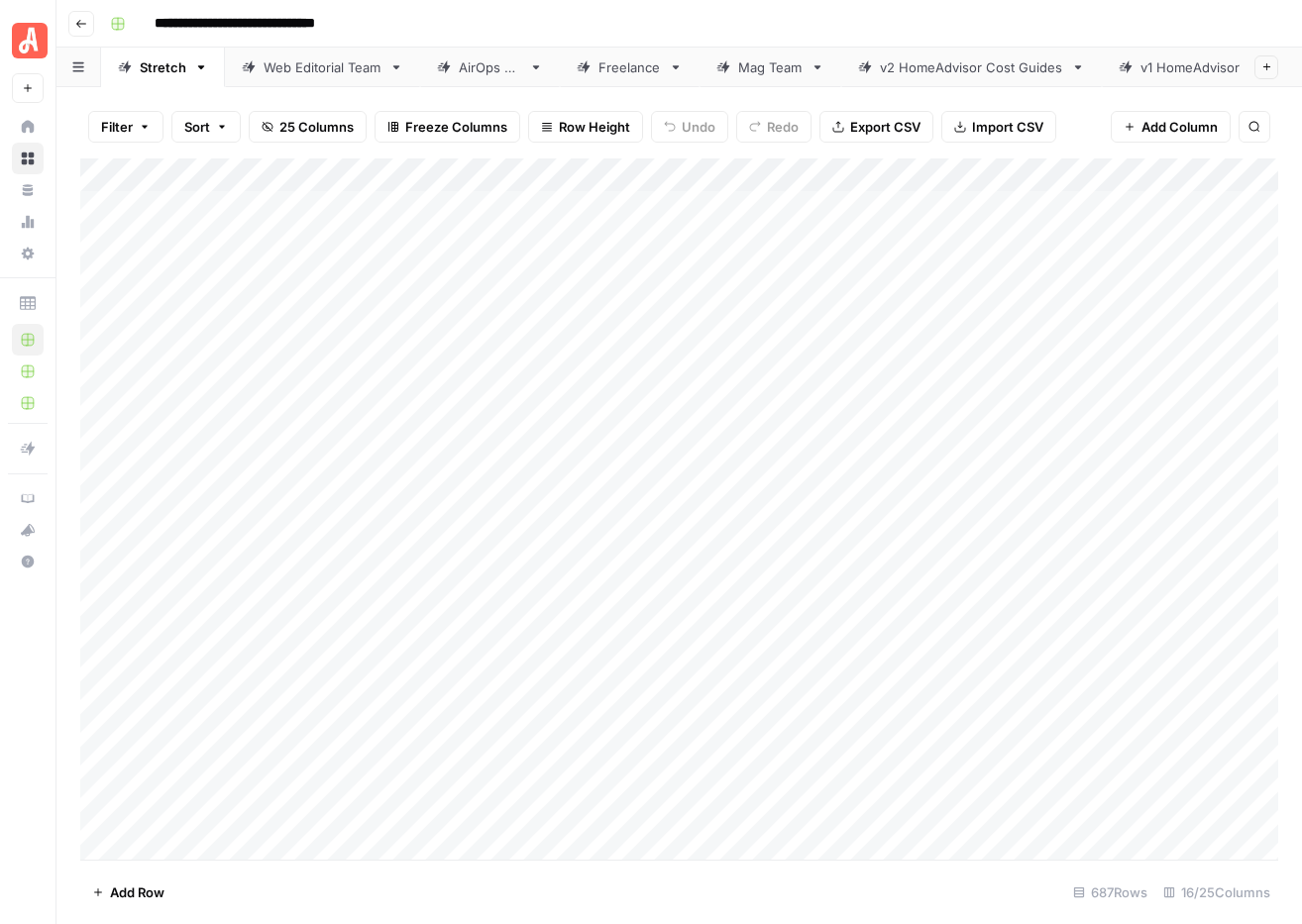 scroll, scrollTop: 0, scrollLeft: 0, axis: both 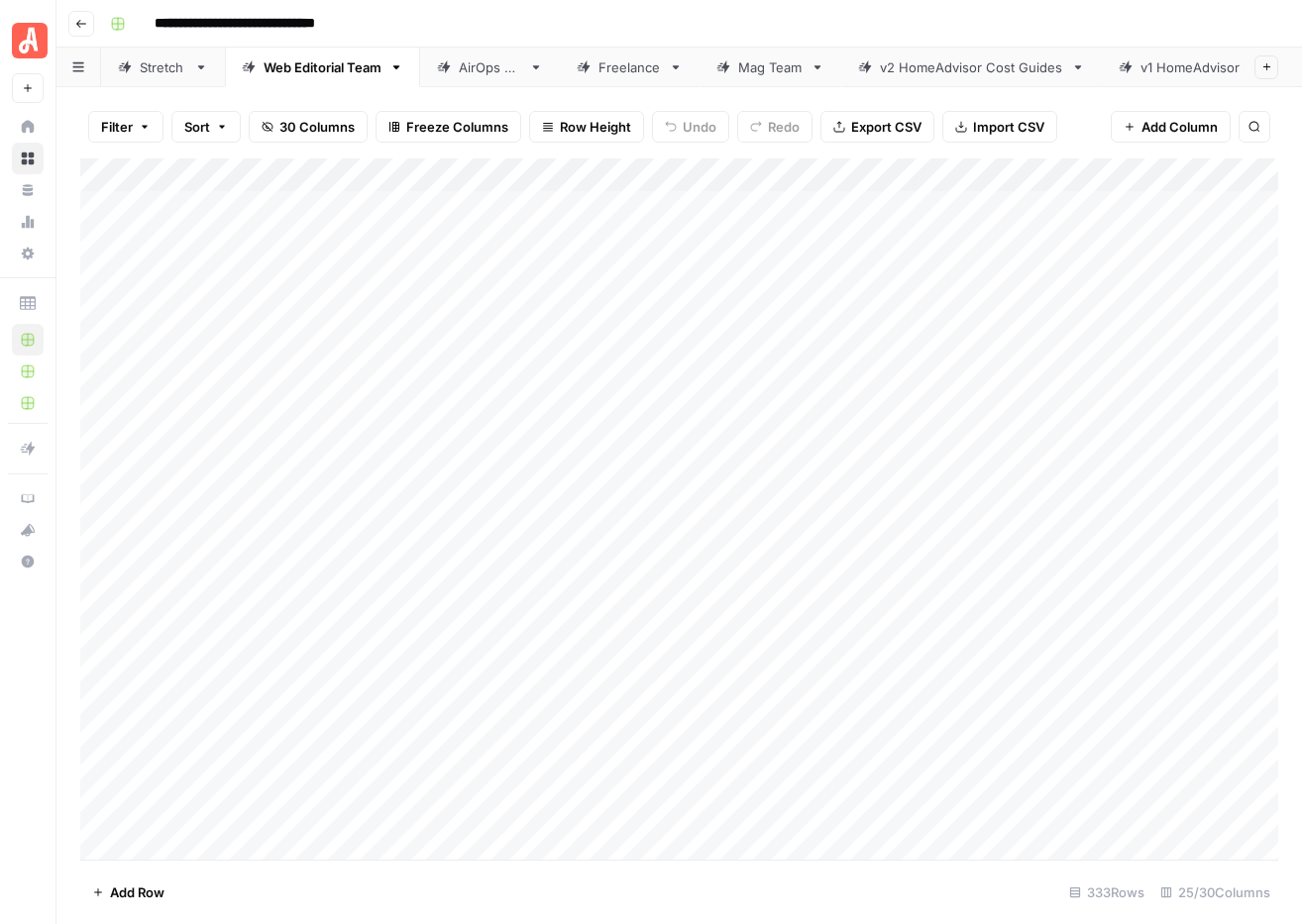 click on "Filter" at bounding box center (117, 127) 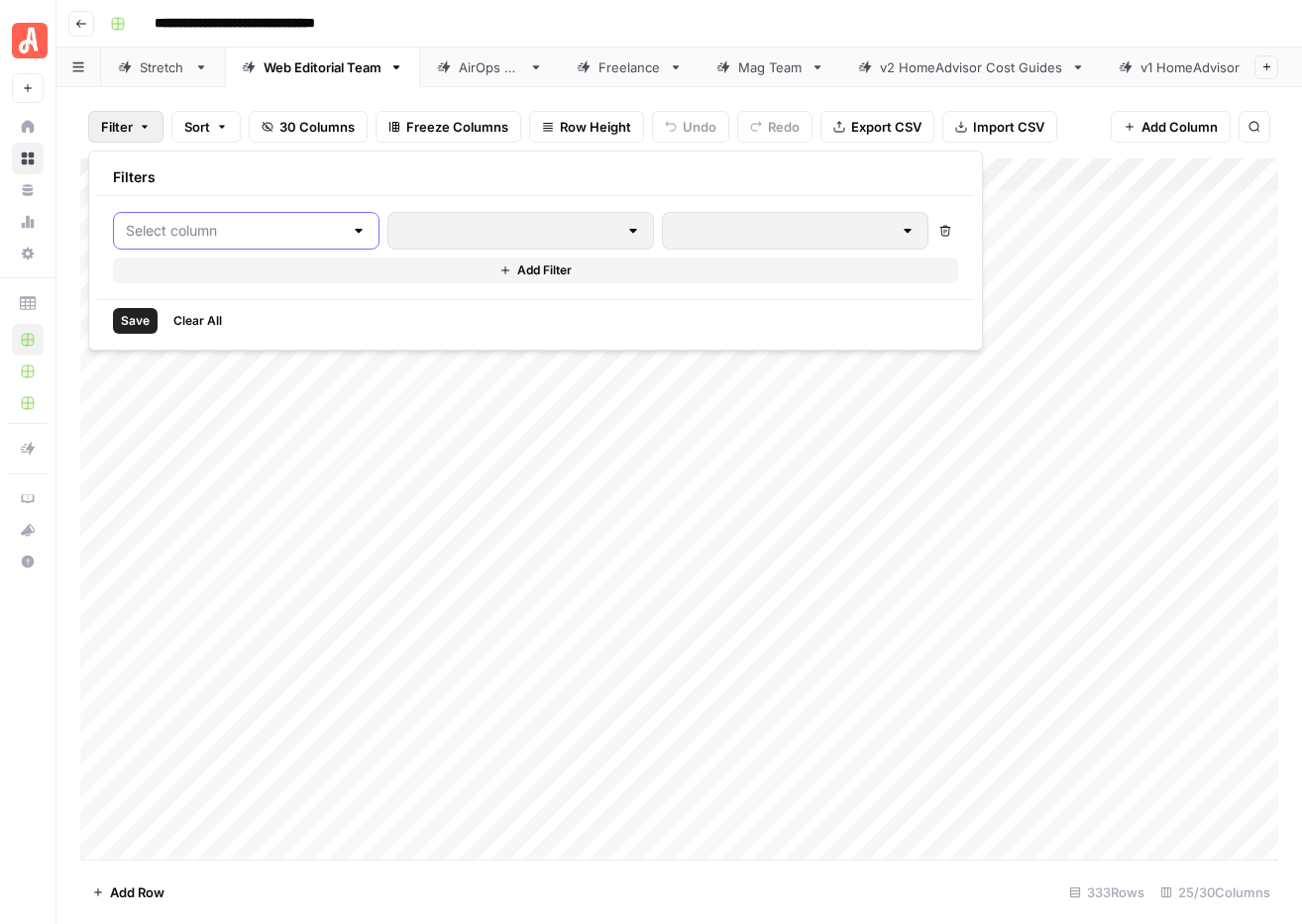 click at bounding box center (234, 231) 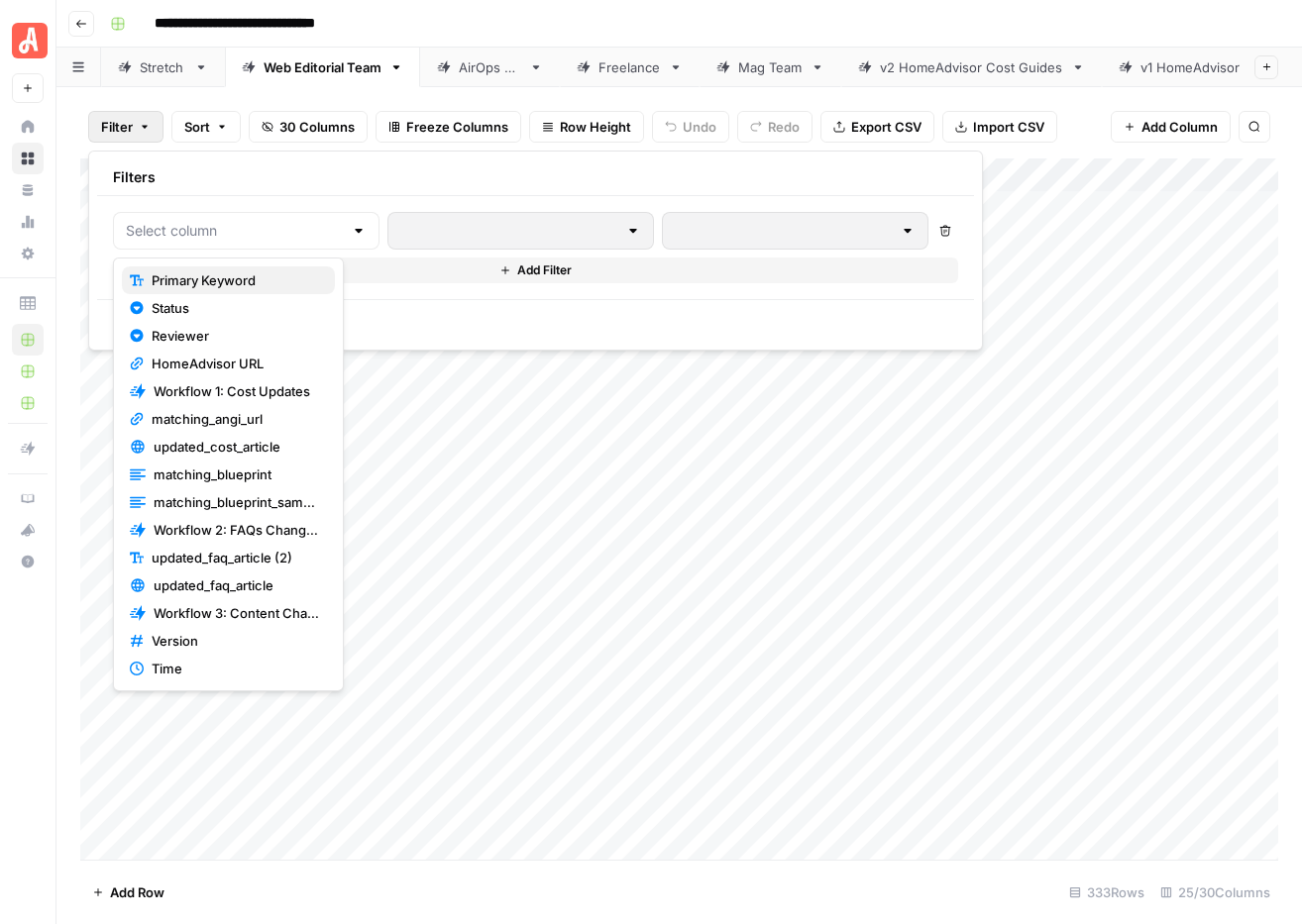 click on "Primary Keyword" at bounding box center [235, 280] 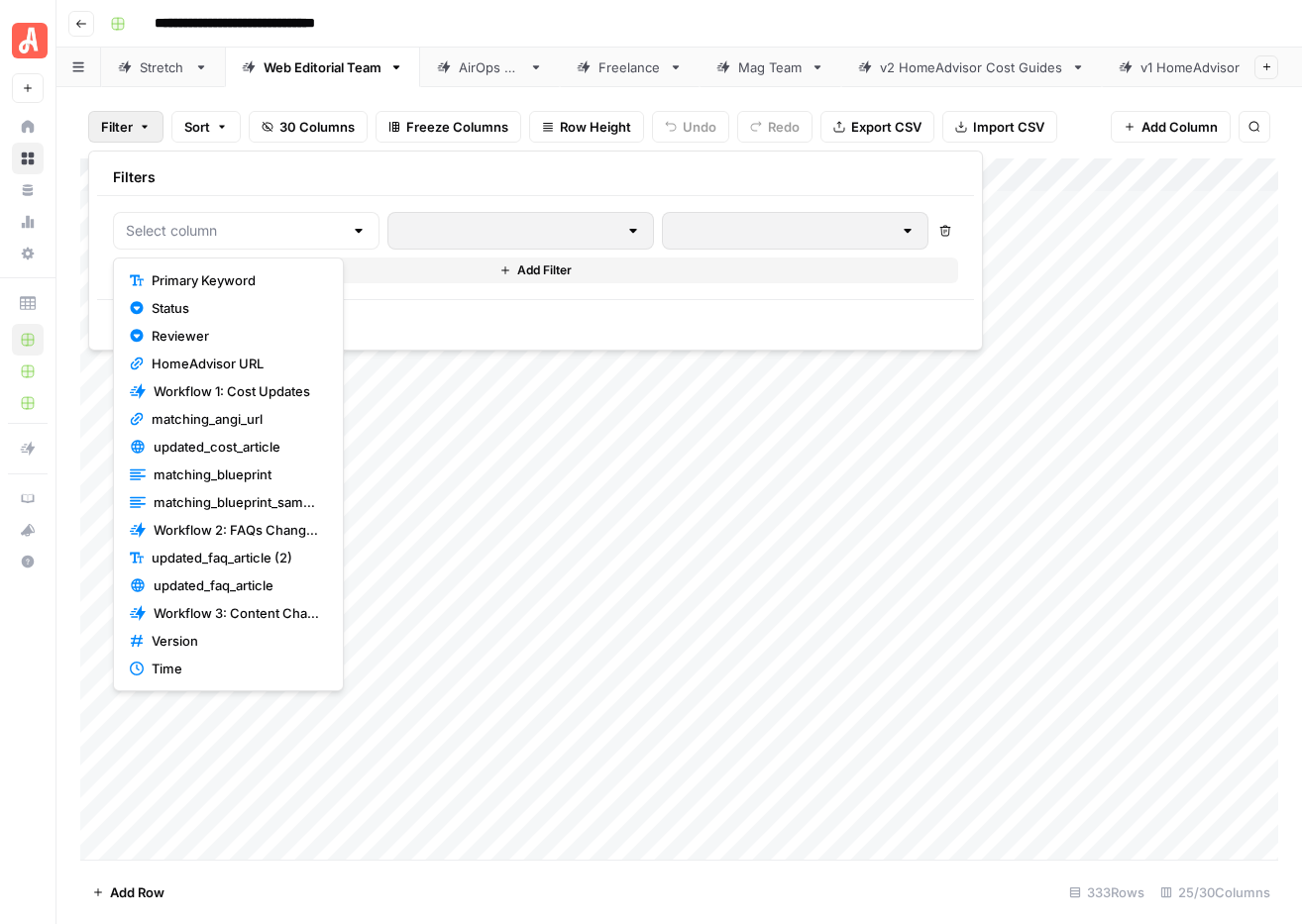 type on "Primary Keyword" 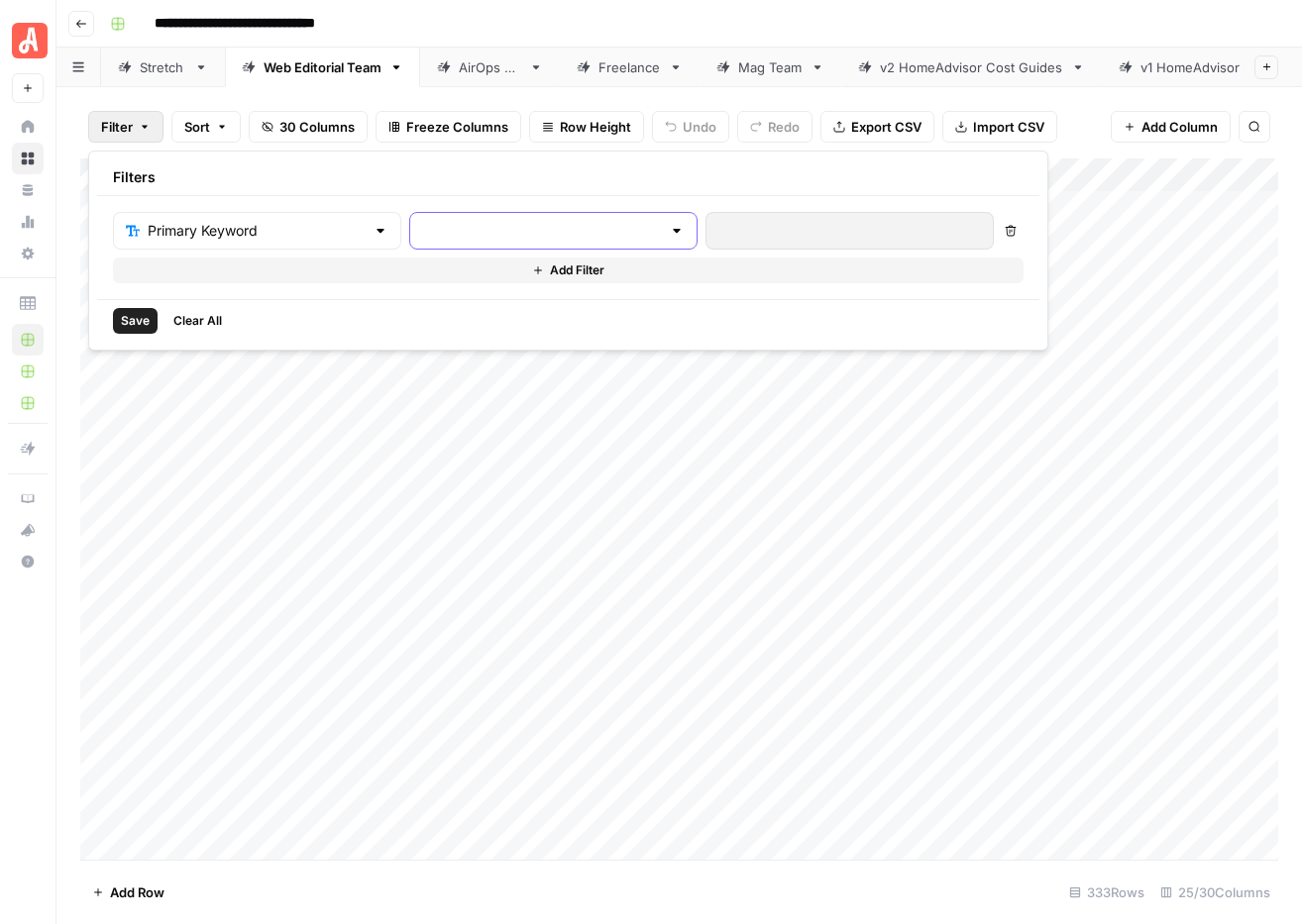click at bounding box center (541, 231) 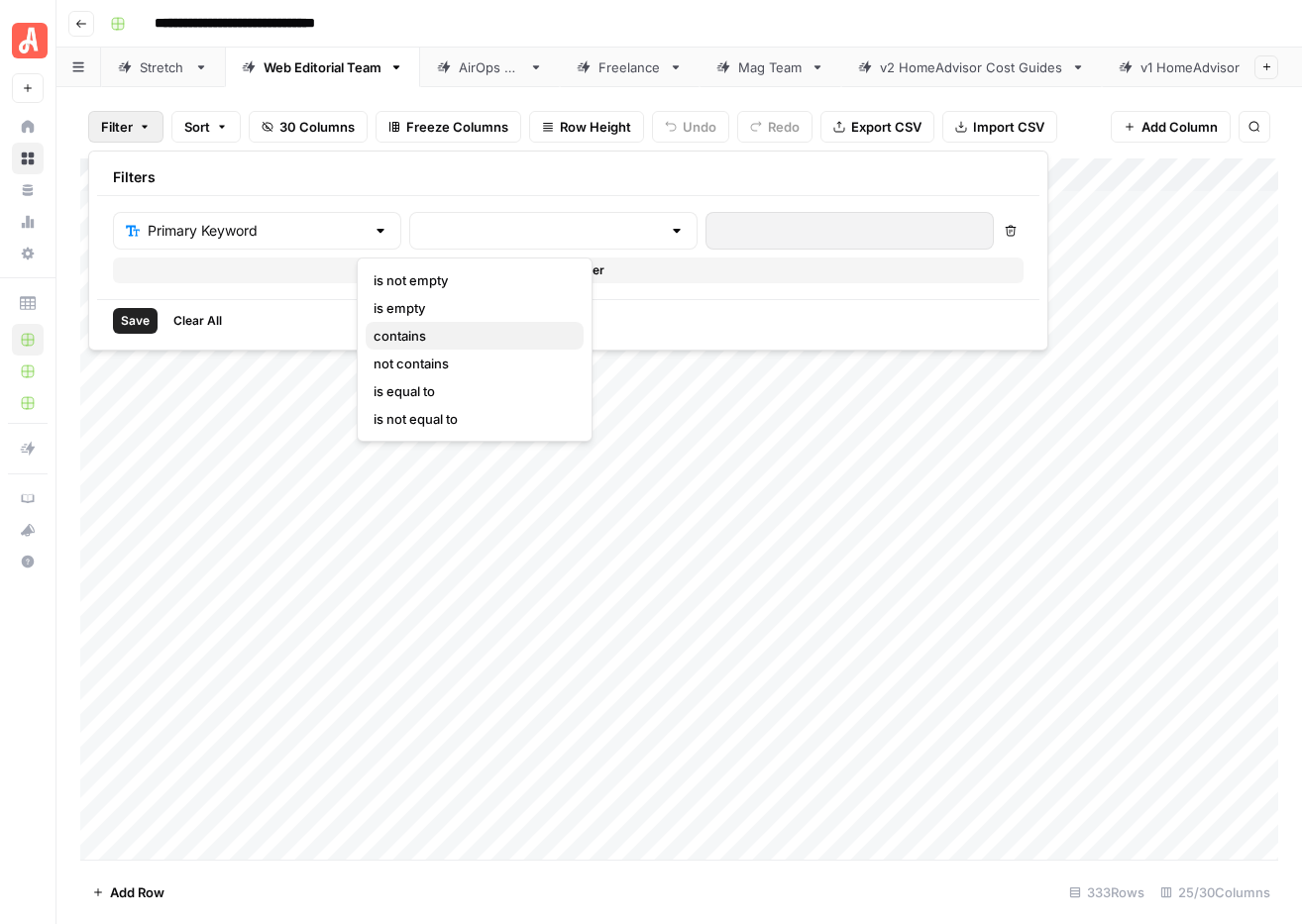 click on "contains" at bounding box center [471, 336] 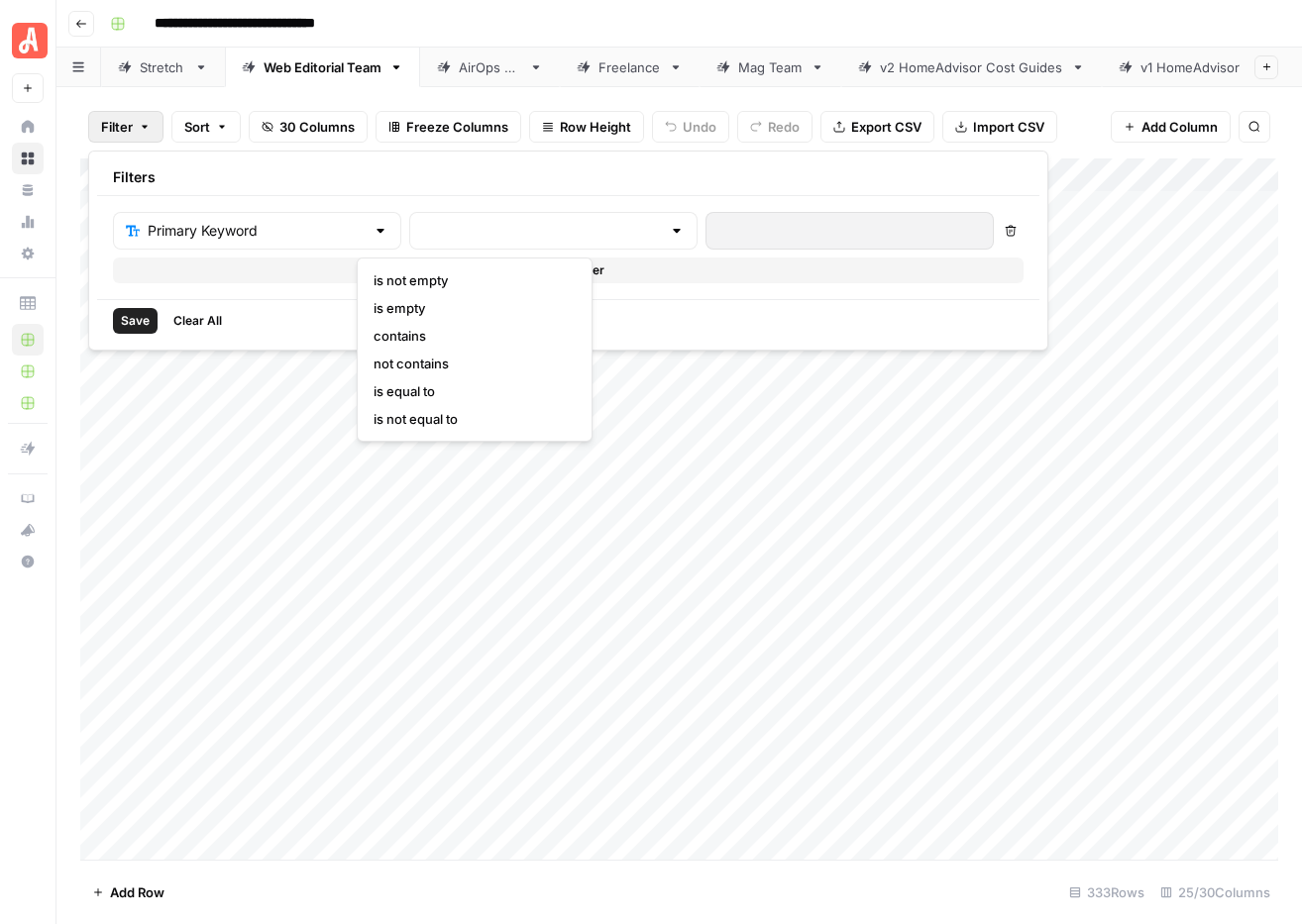 type on "contains" 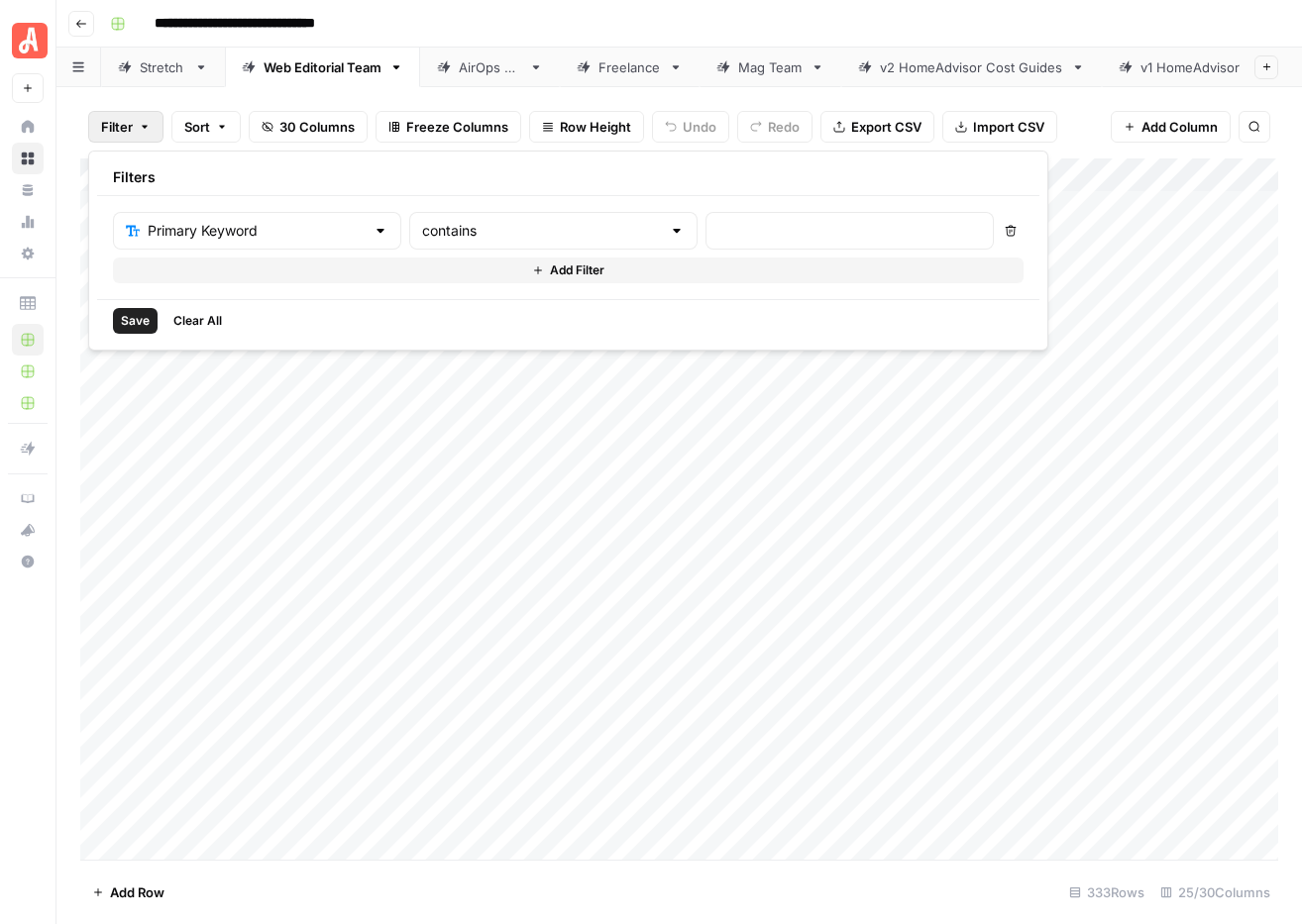 click at bounding box center [849, 231] 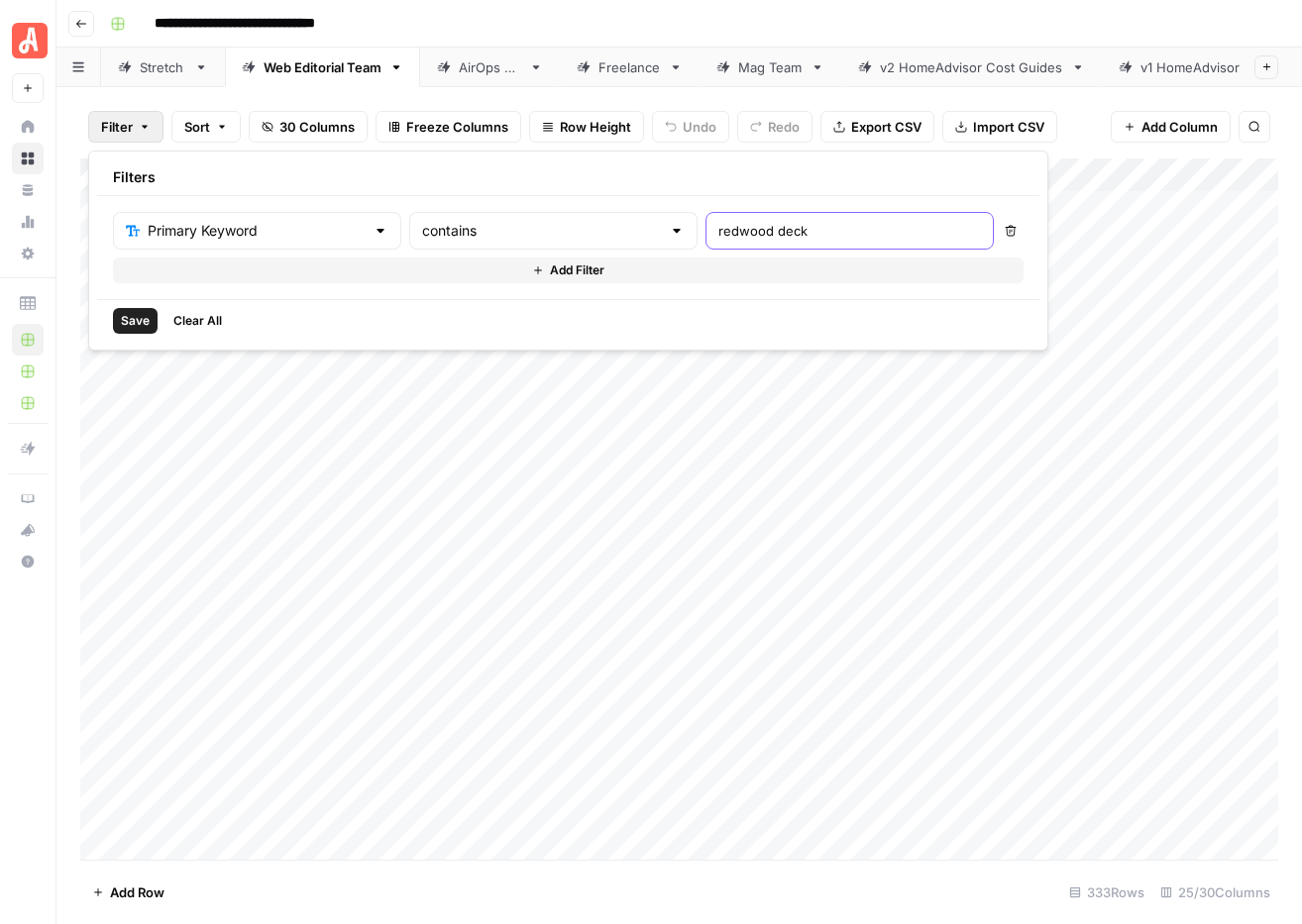 type on "redwood deck" 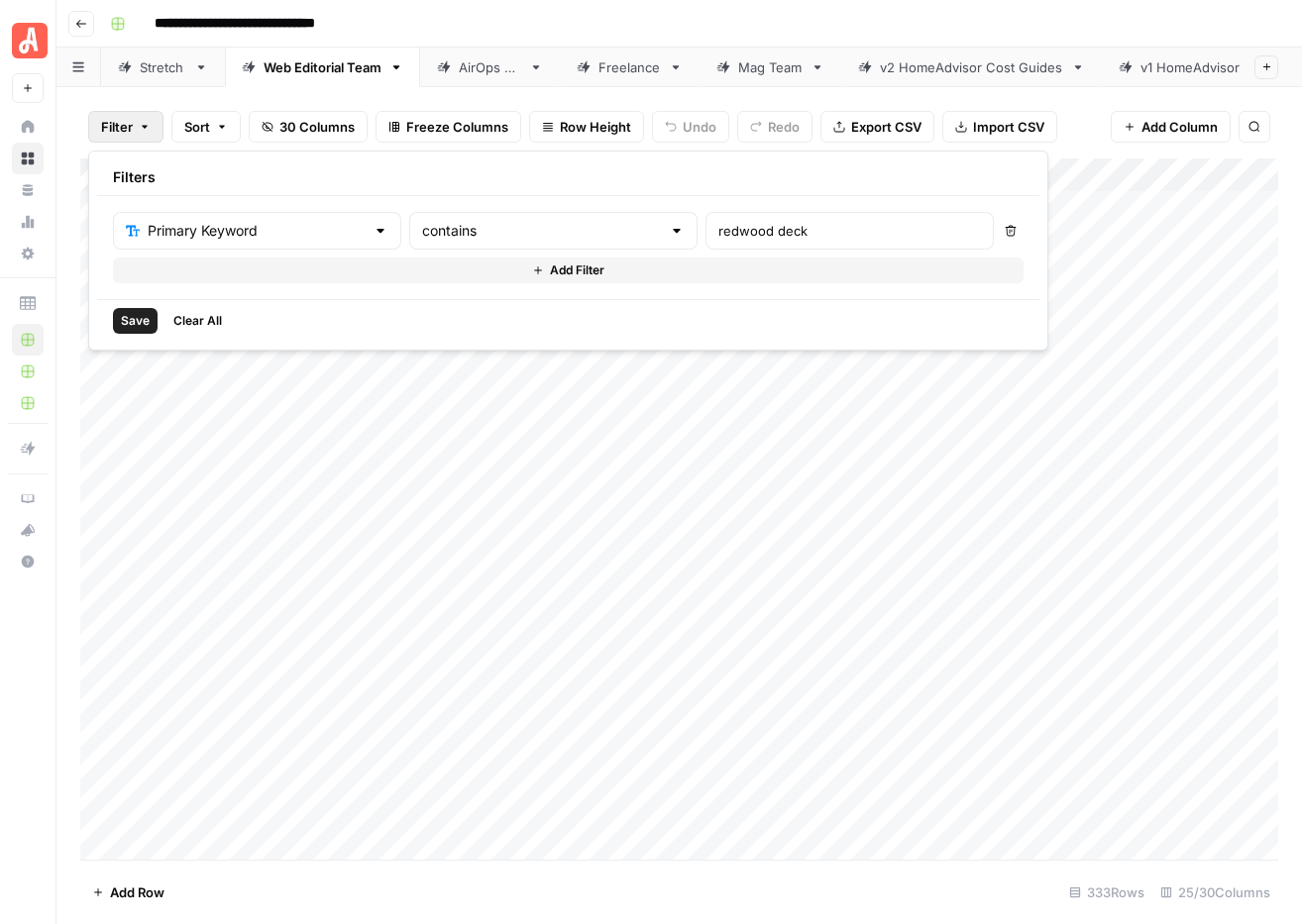 click on "Save" at bounding box center (135, 321) 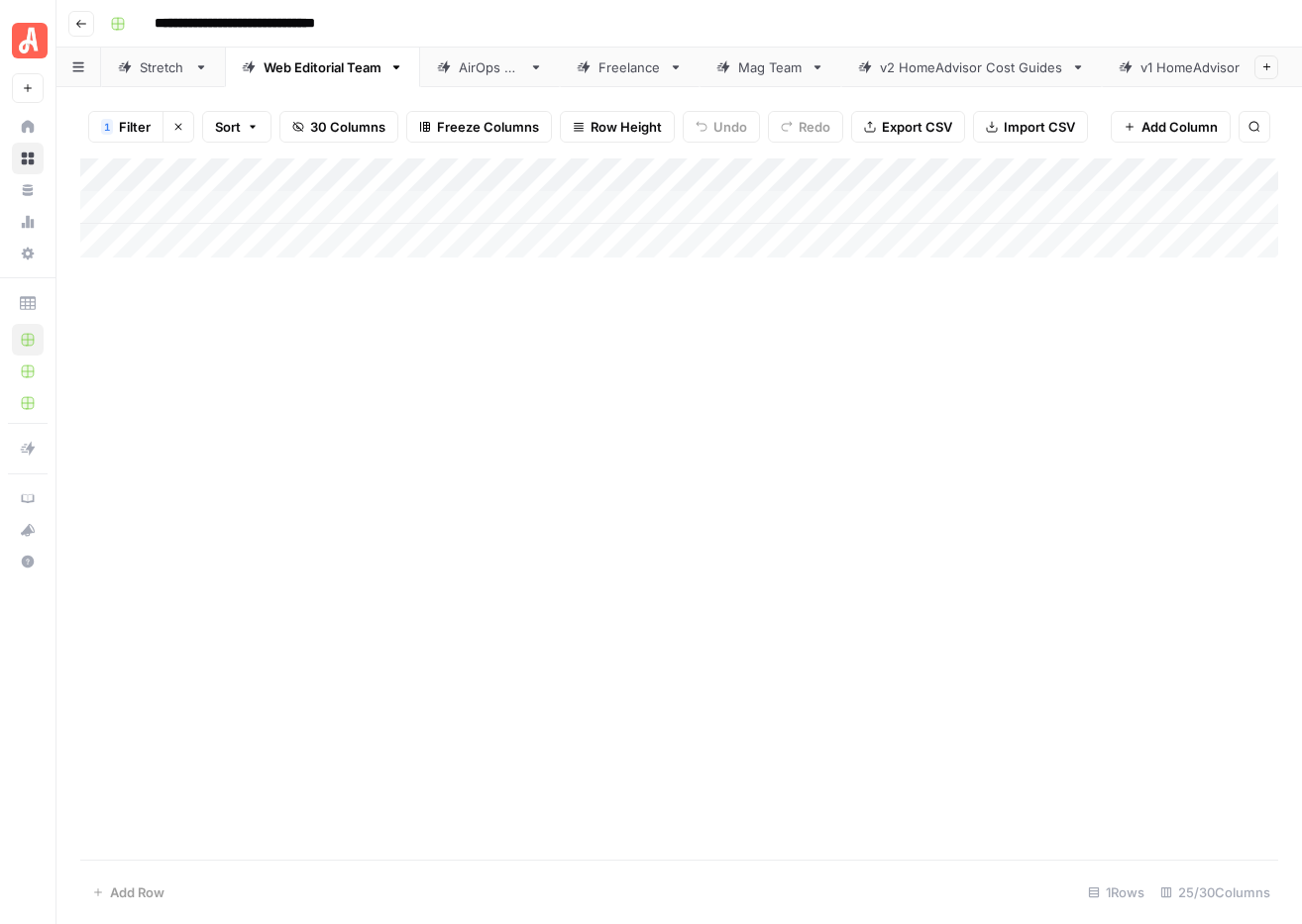 click on "Filter" at bounding box center (135, 127) 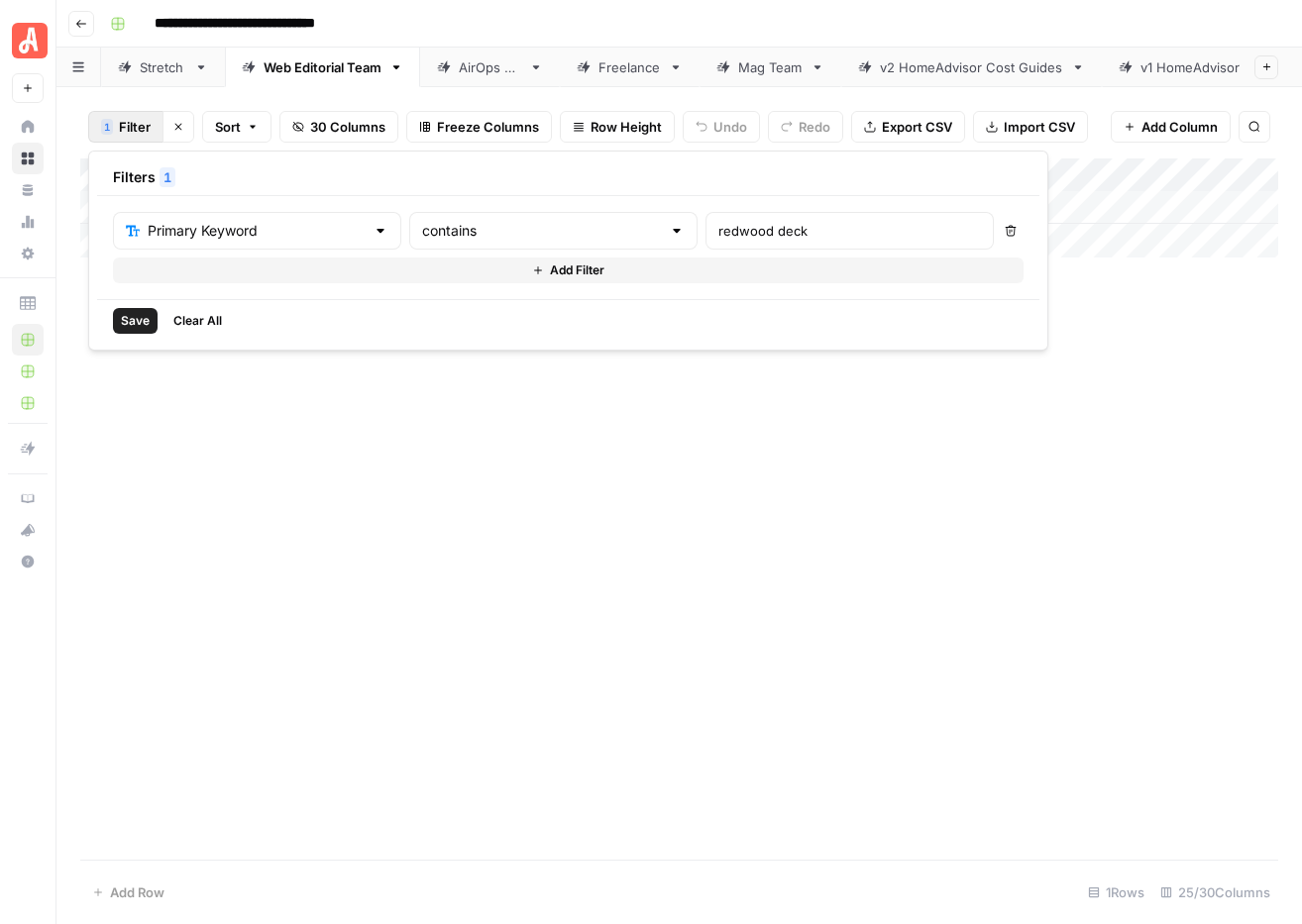 drag, startPoint x: 705, startPoint y: 228, endPoint x: 596, endPoint y: 228, distance: 109 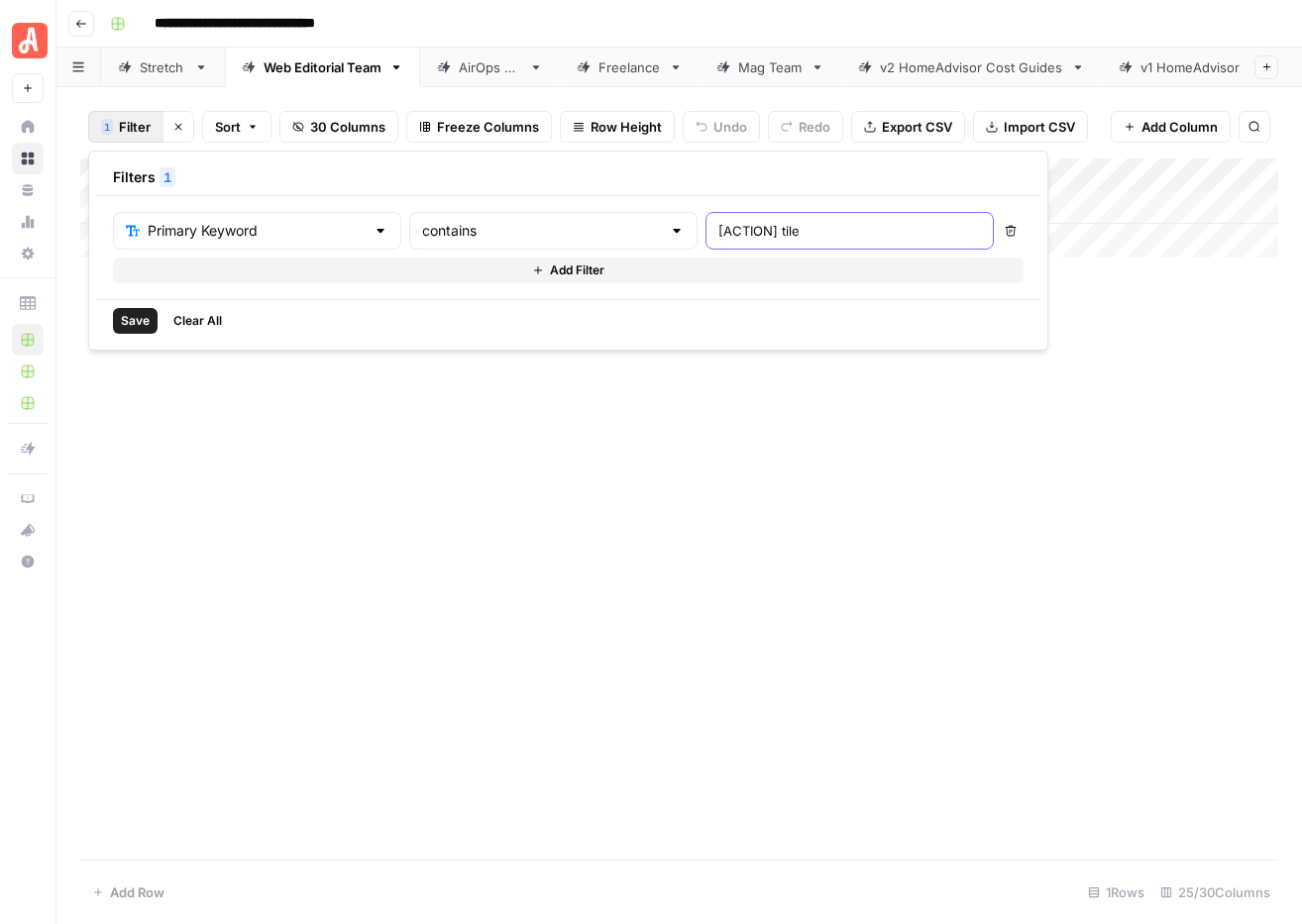 type on "[ACTION] tile" 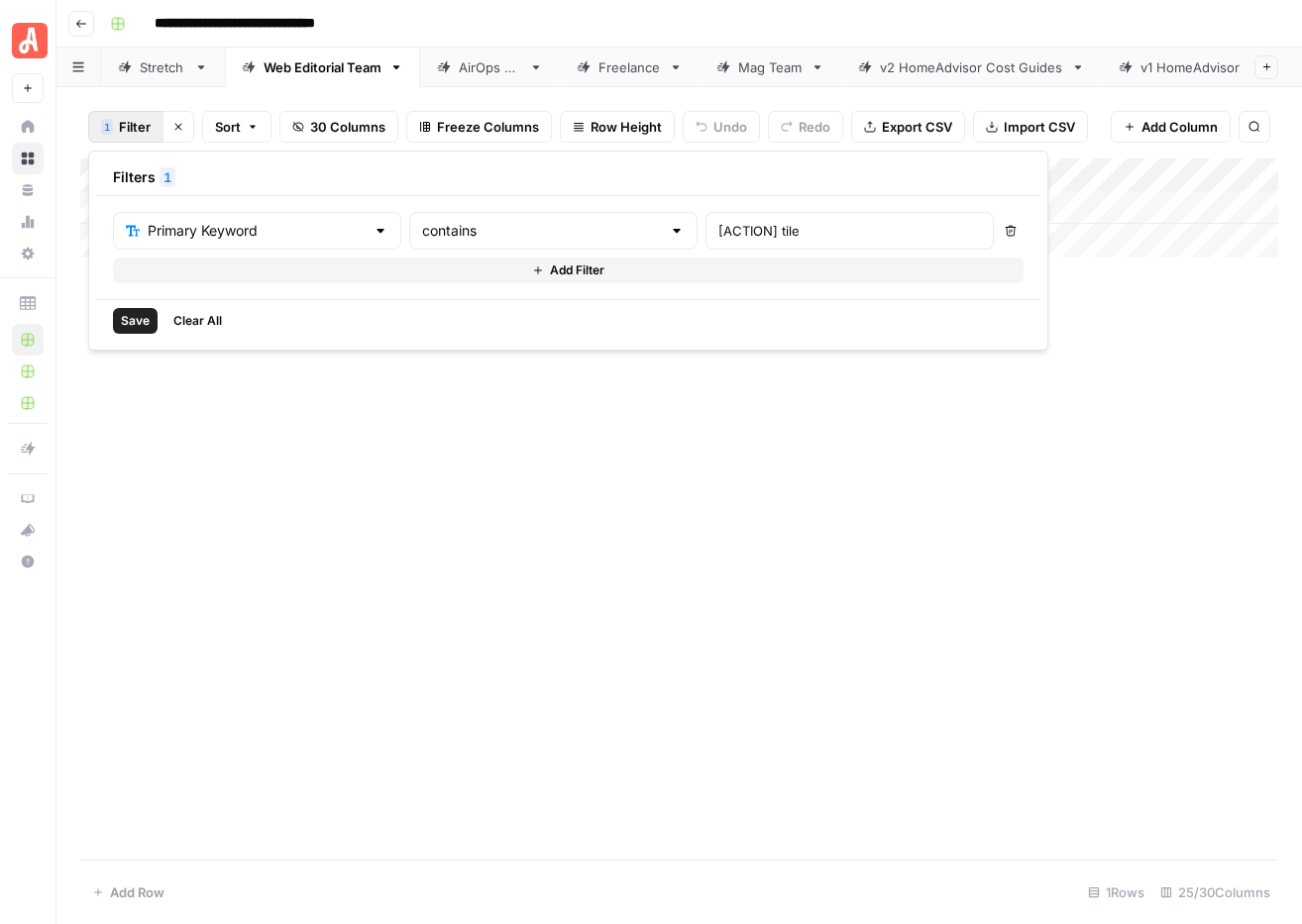 click on "Save" at bounding box center [135, 321] 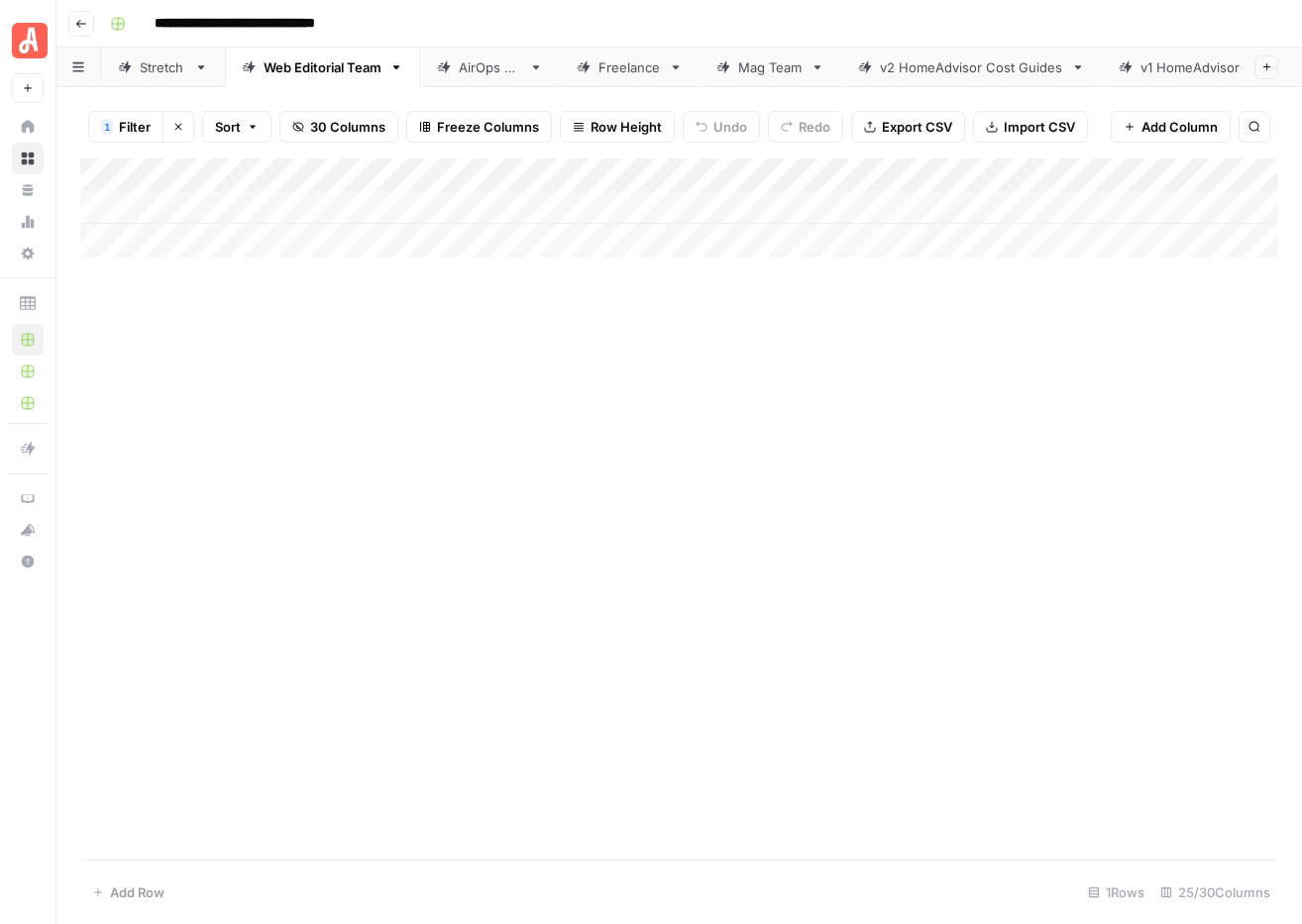 click on "Filter" at bounding box center [135, 127] 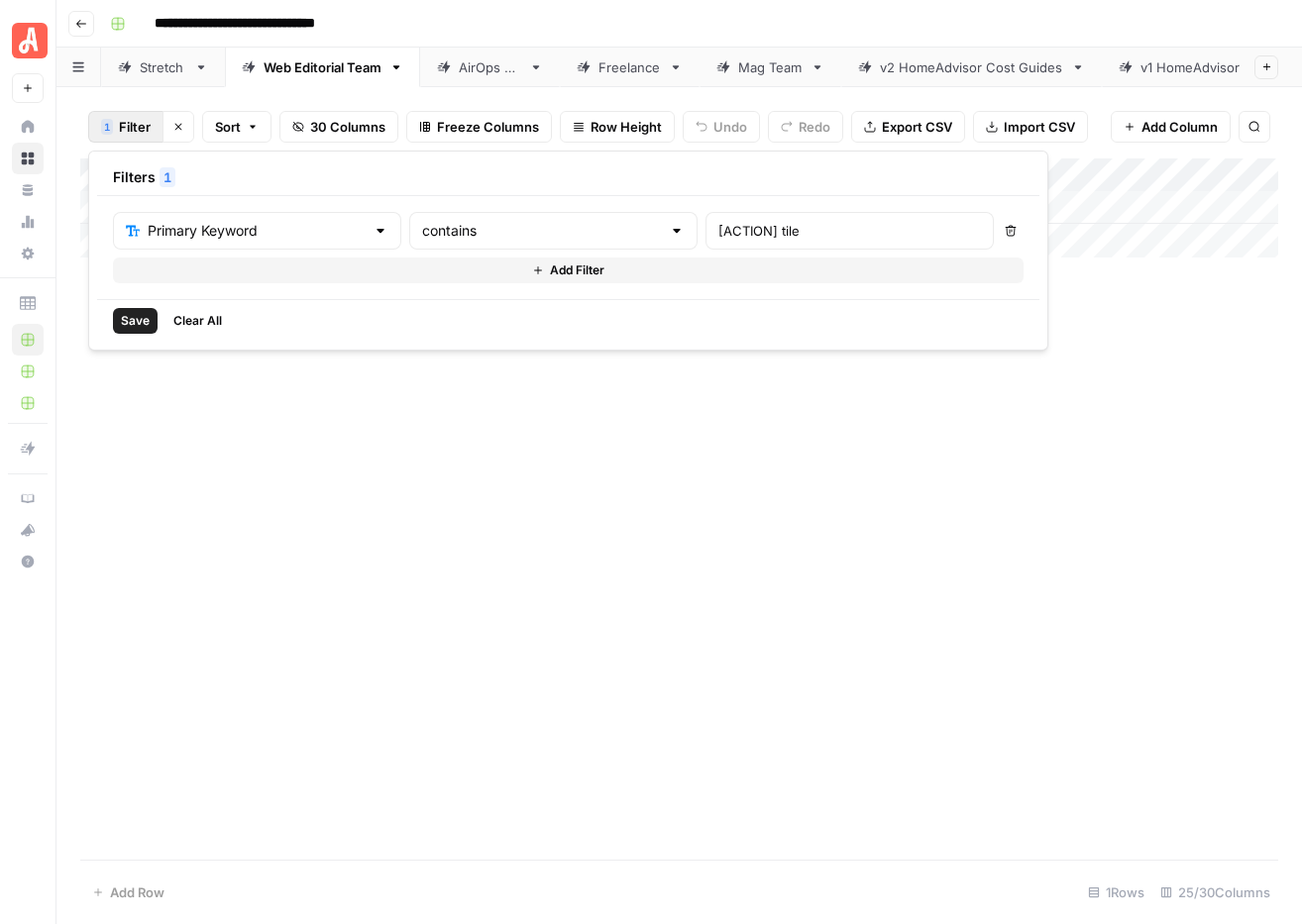click on "Add Column" at bounding box center [679, 509] 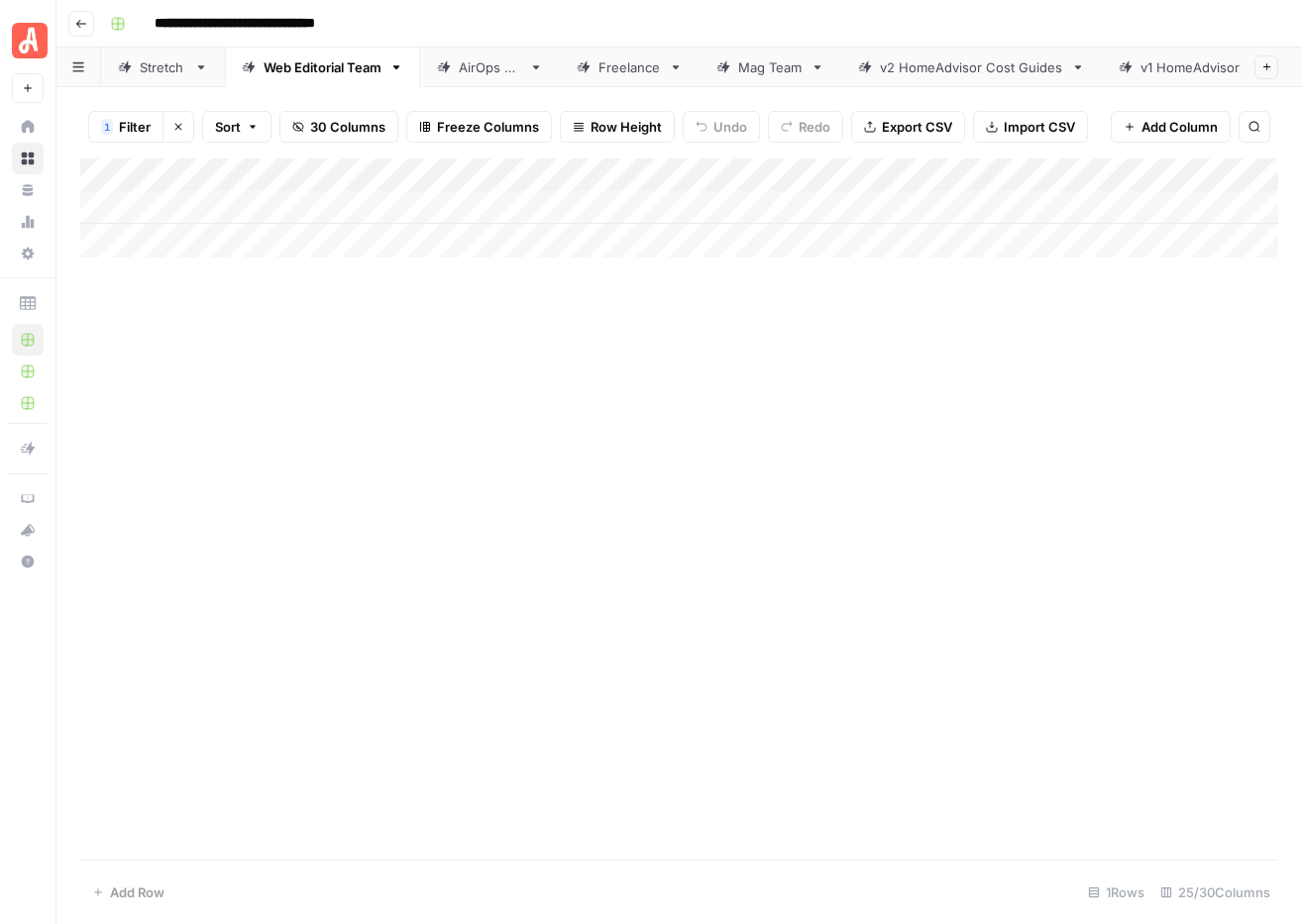 click 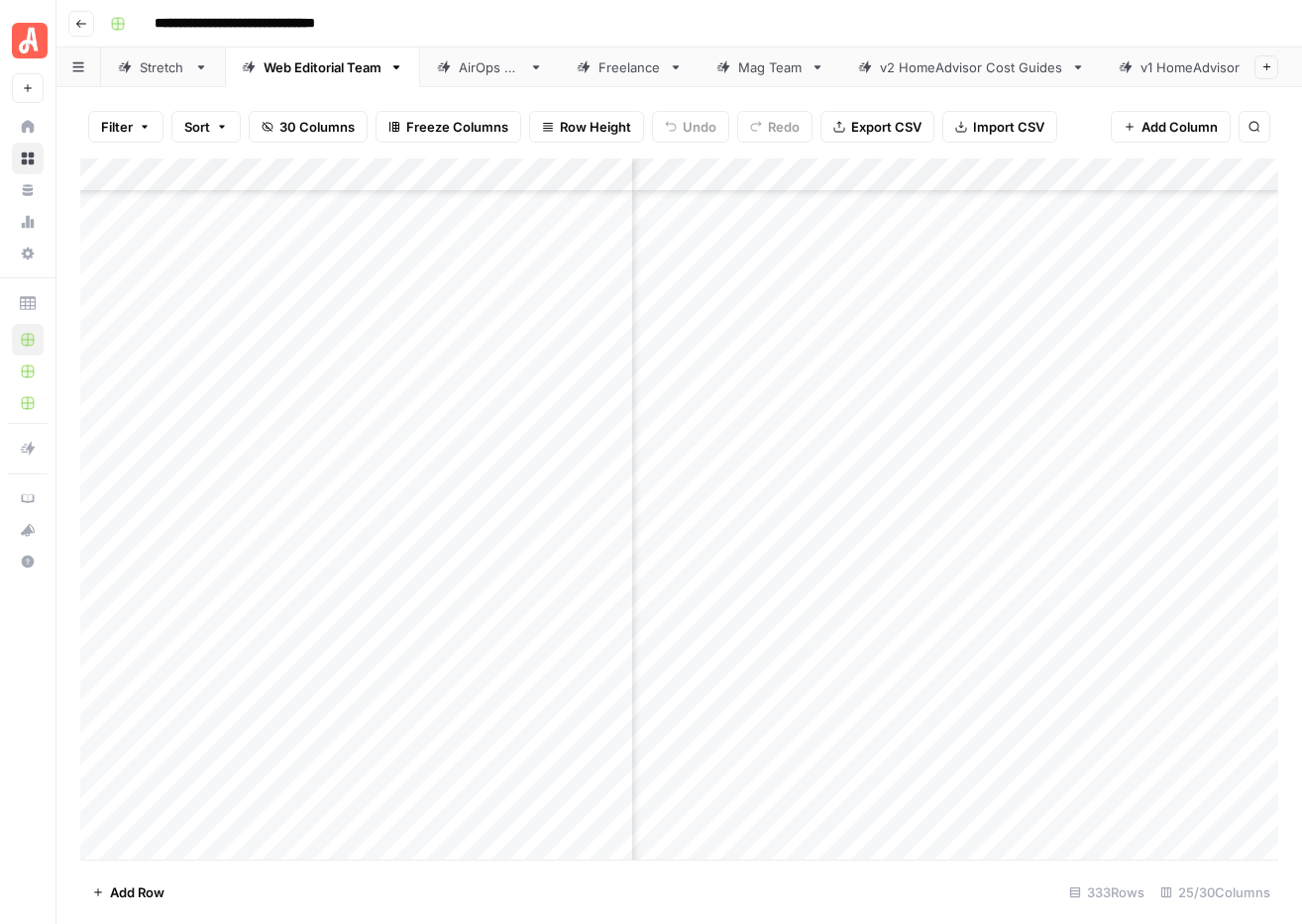 scroll, scrollTop: 7888, scrollLeft: 232, axis: both 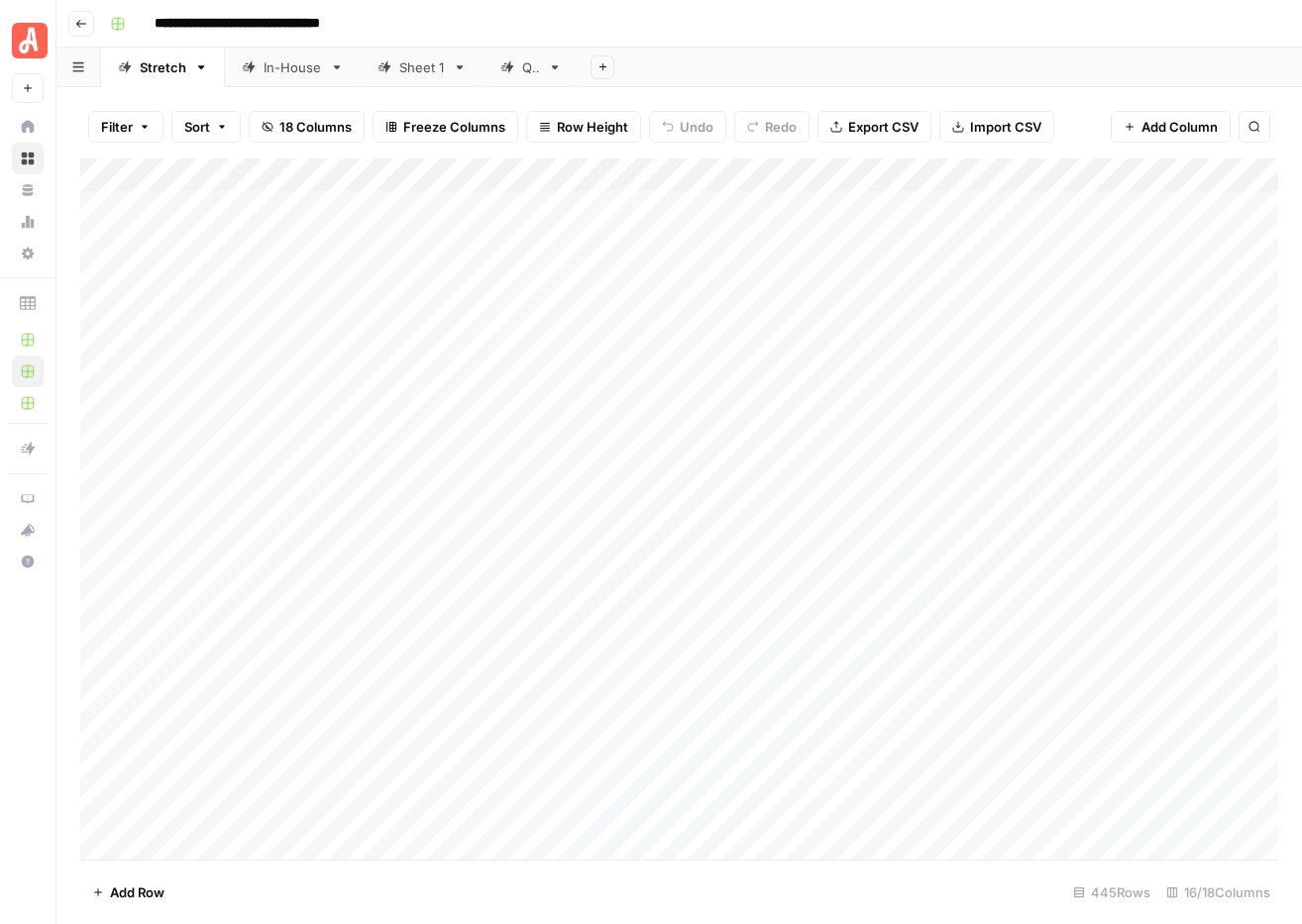 click on "Filter" at bounding box center (117, 127) 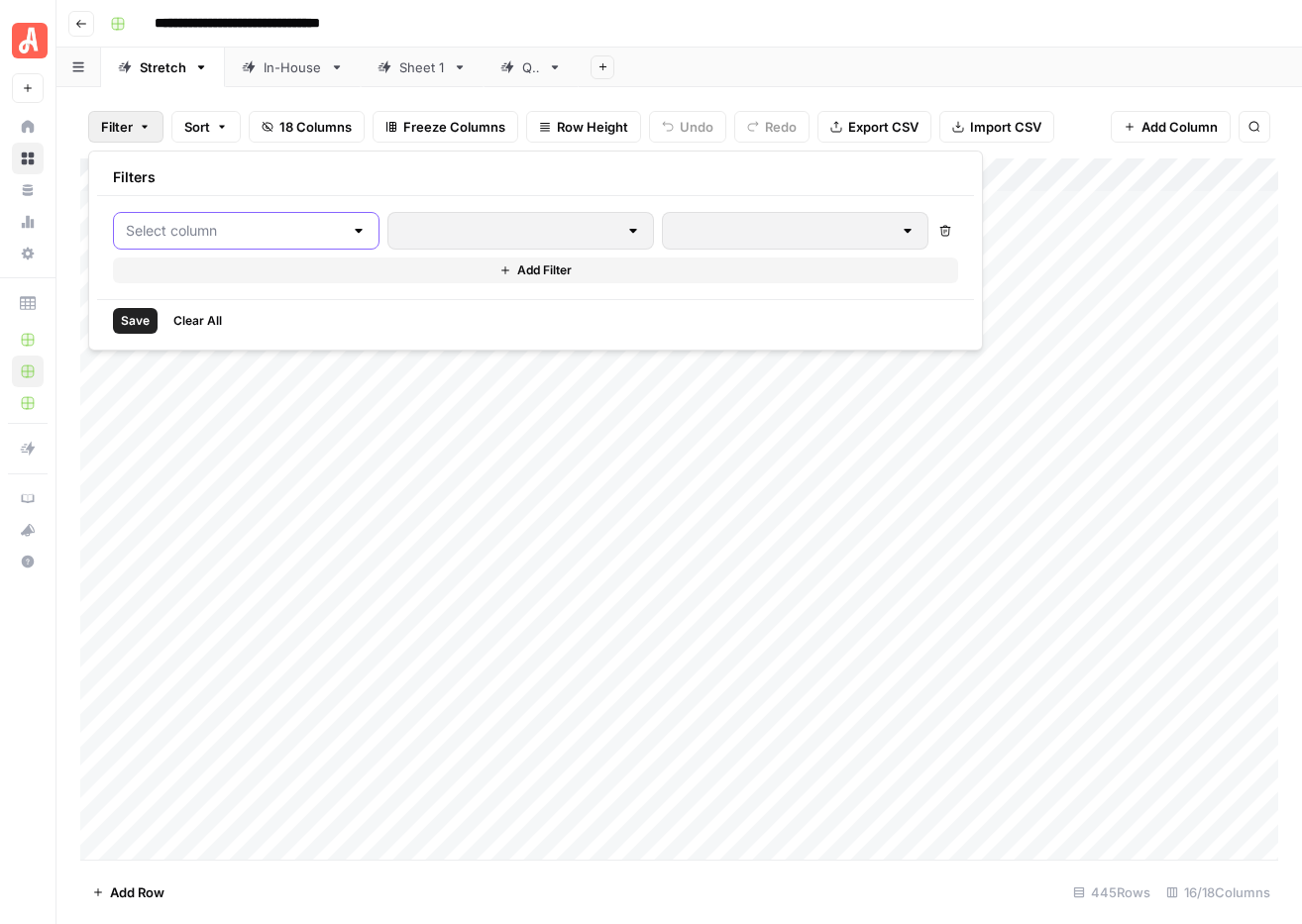 click at bounding box center [234, 231] 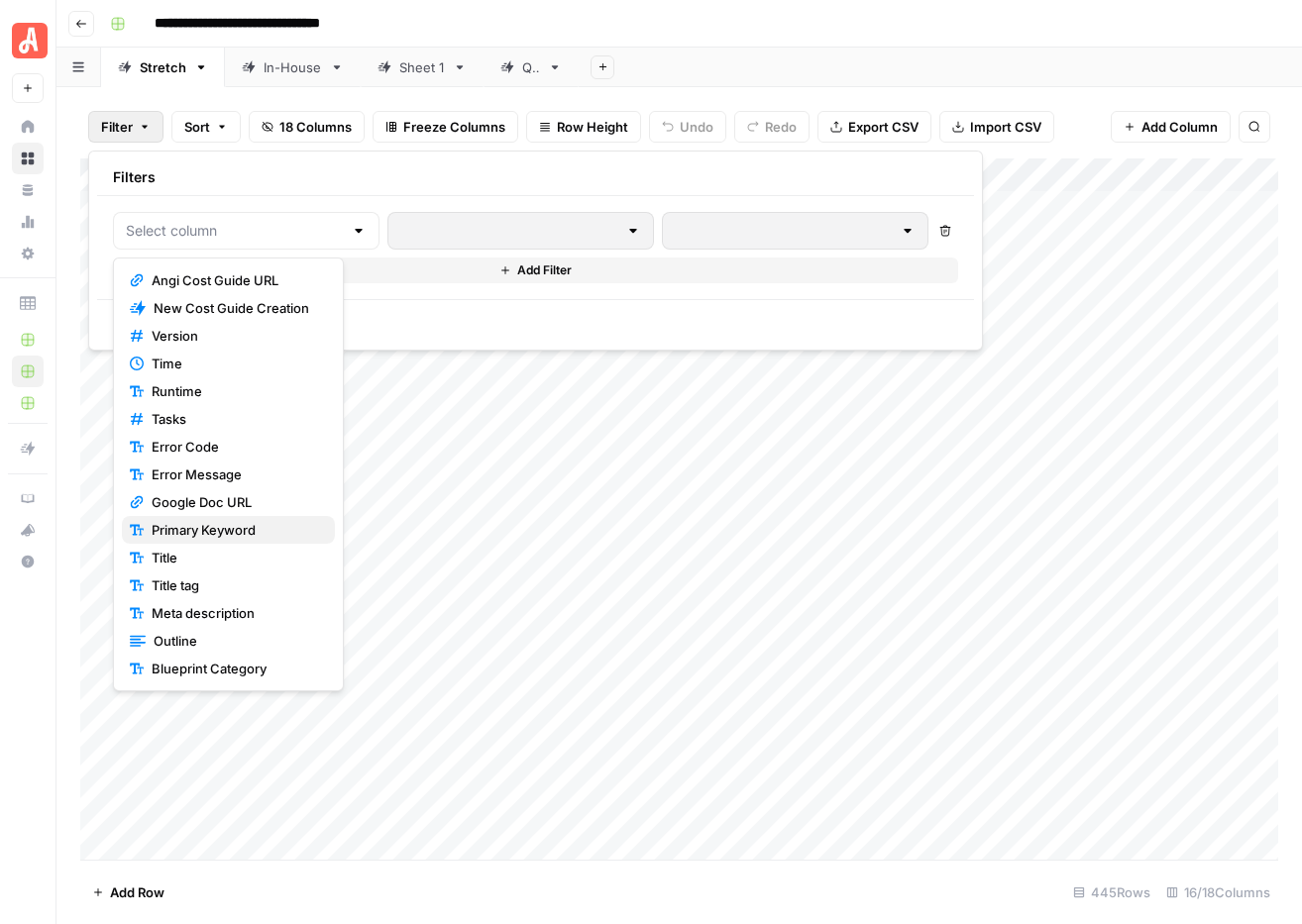 click on "Primary Keyword" at bounding box center [235, 530] 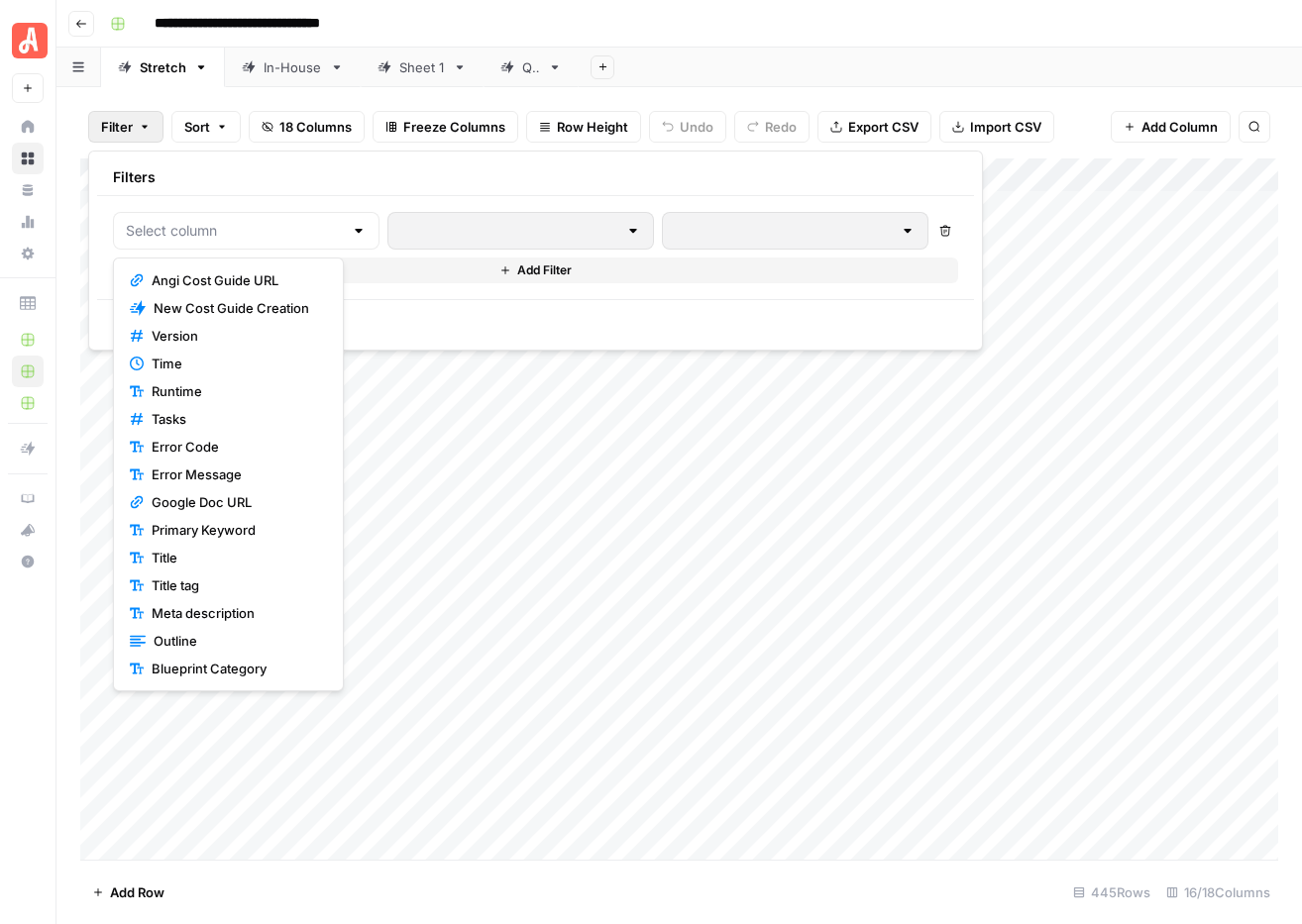 type on "Primary Keyword" 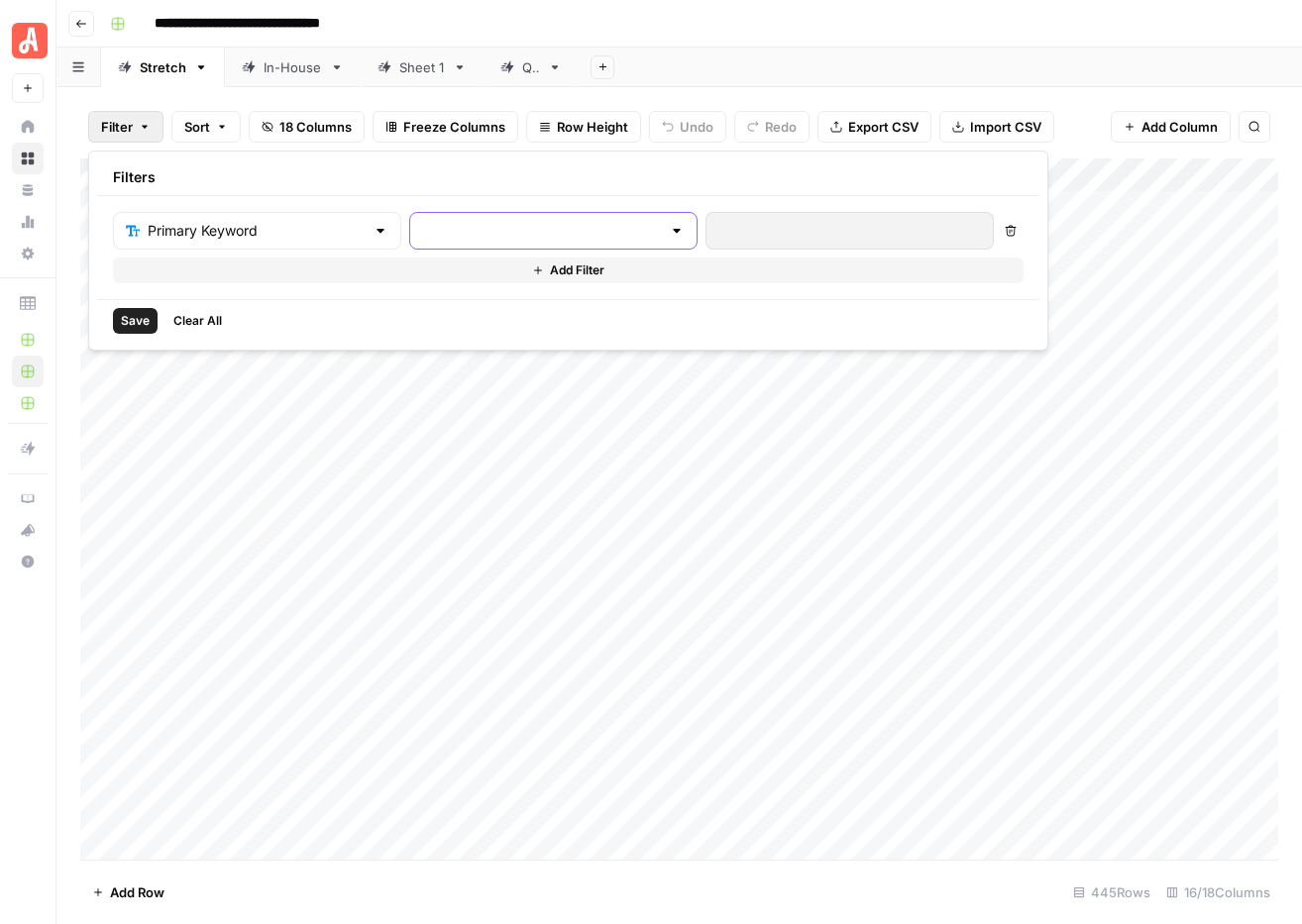 click at bounding box center (541, 231) 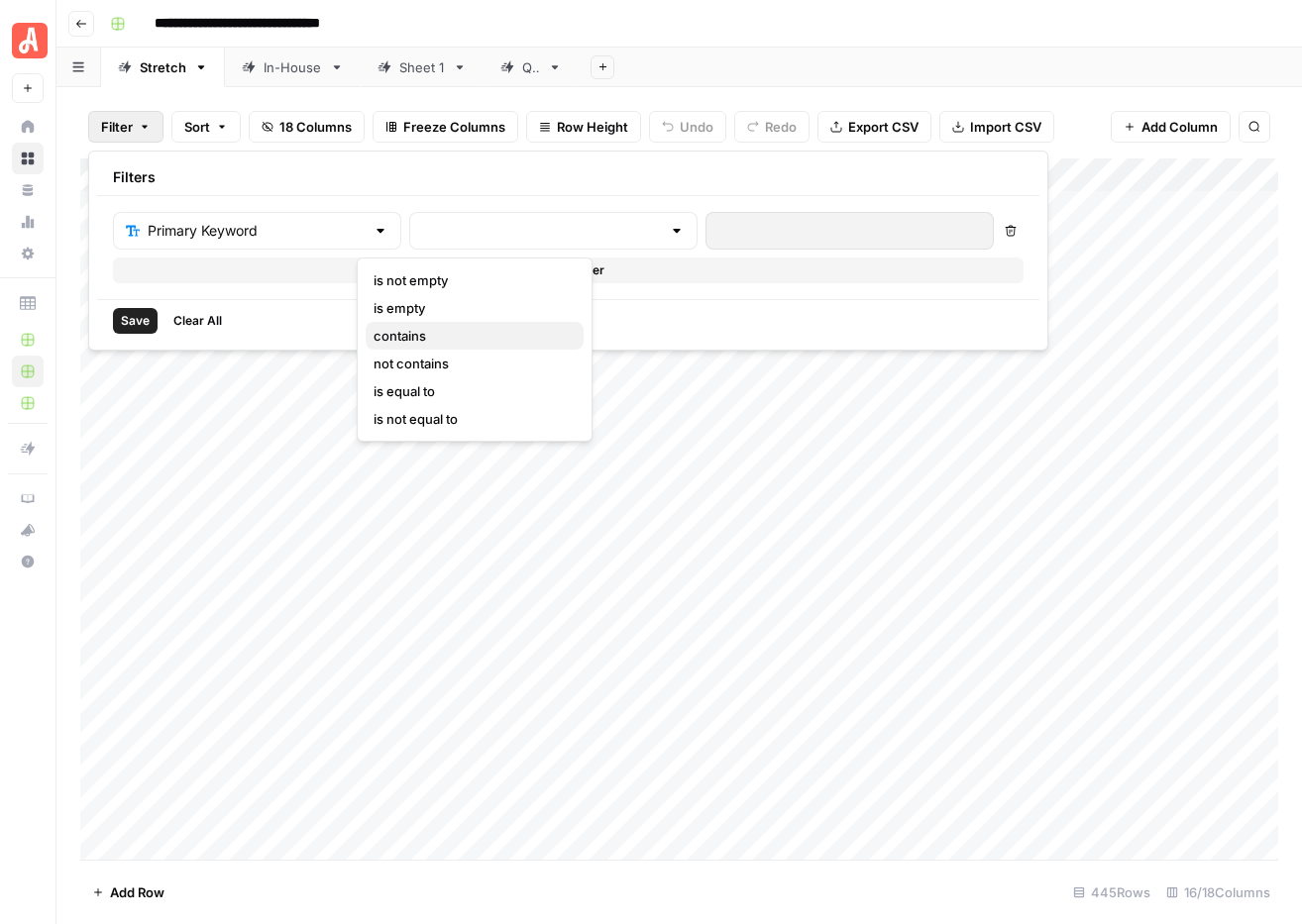 drag, startPoint x: 407, startPoint y: 332, endPoint x: 540, endPoint y: 241, distance: 161.1521 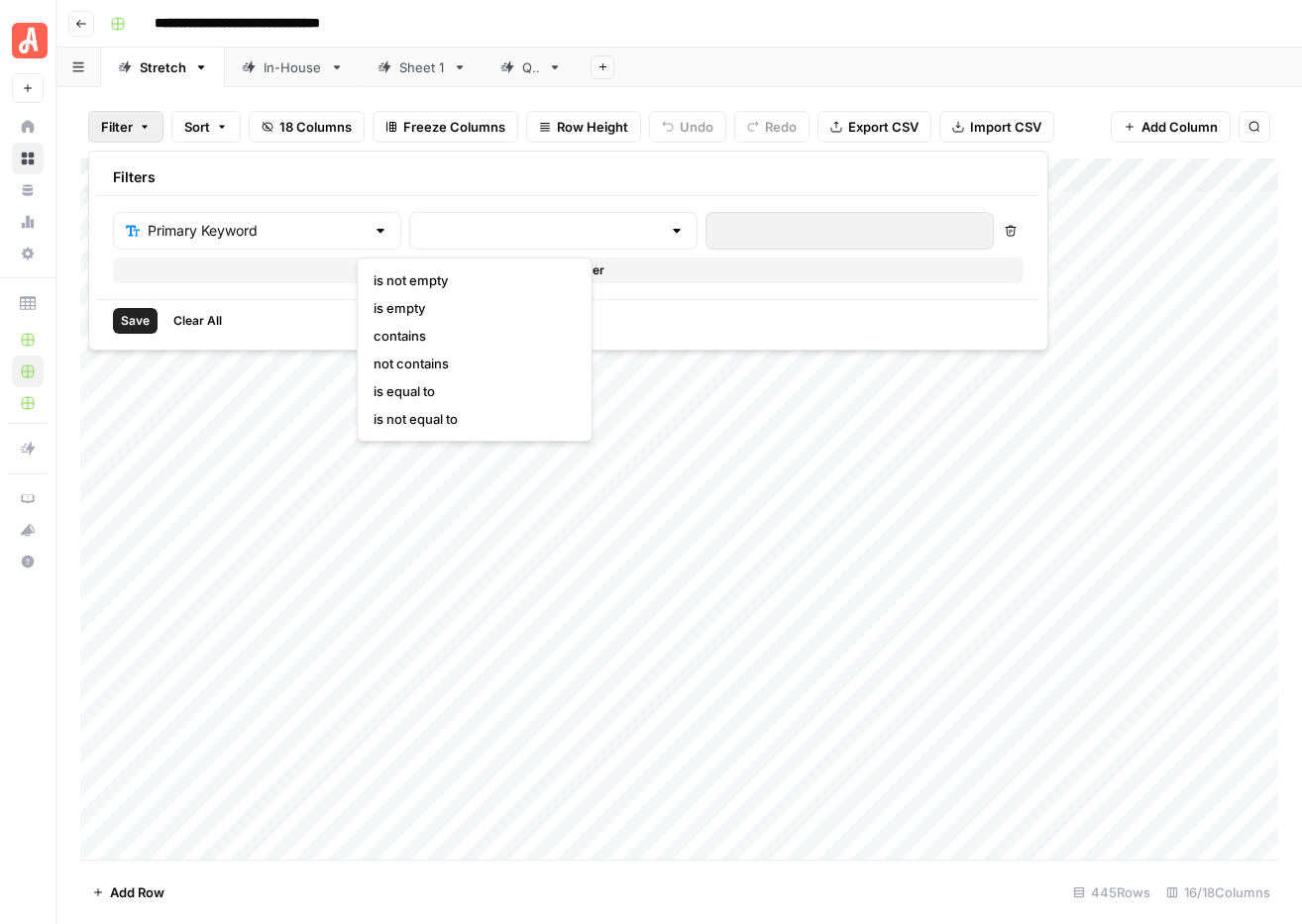type on "contains" 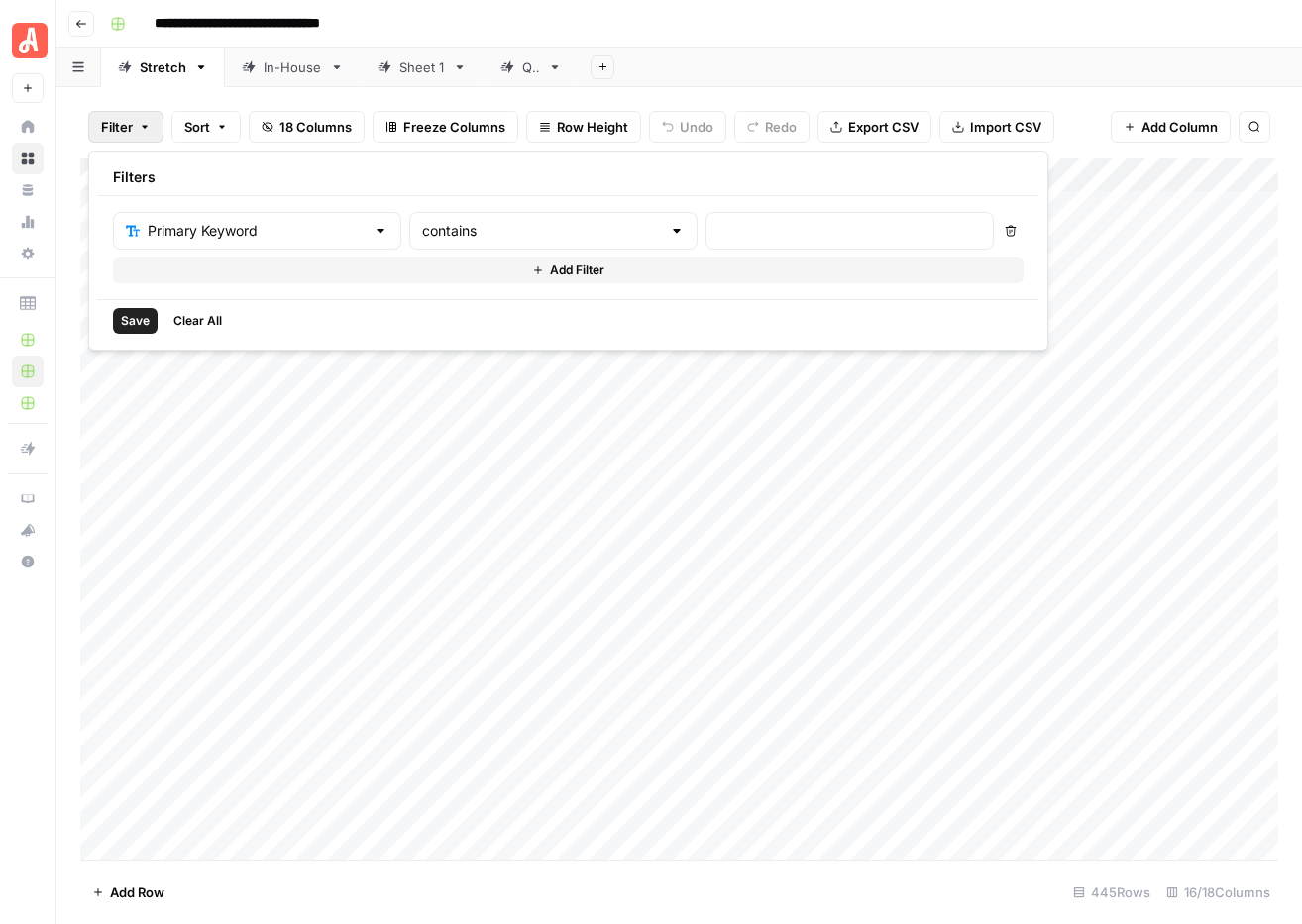 click at bounding box center (849, 231) 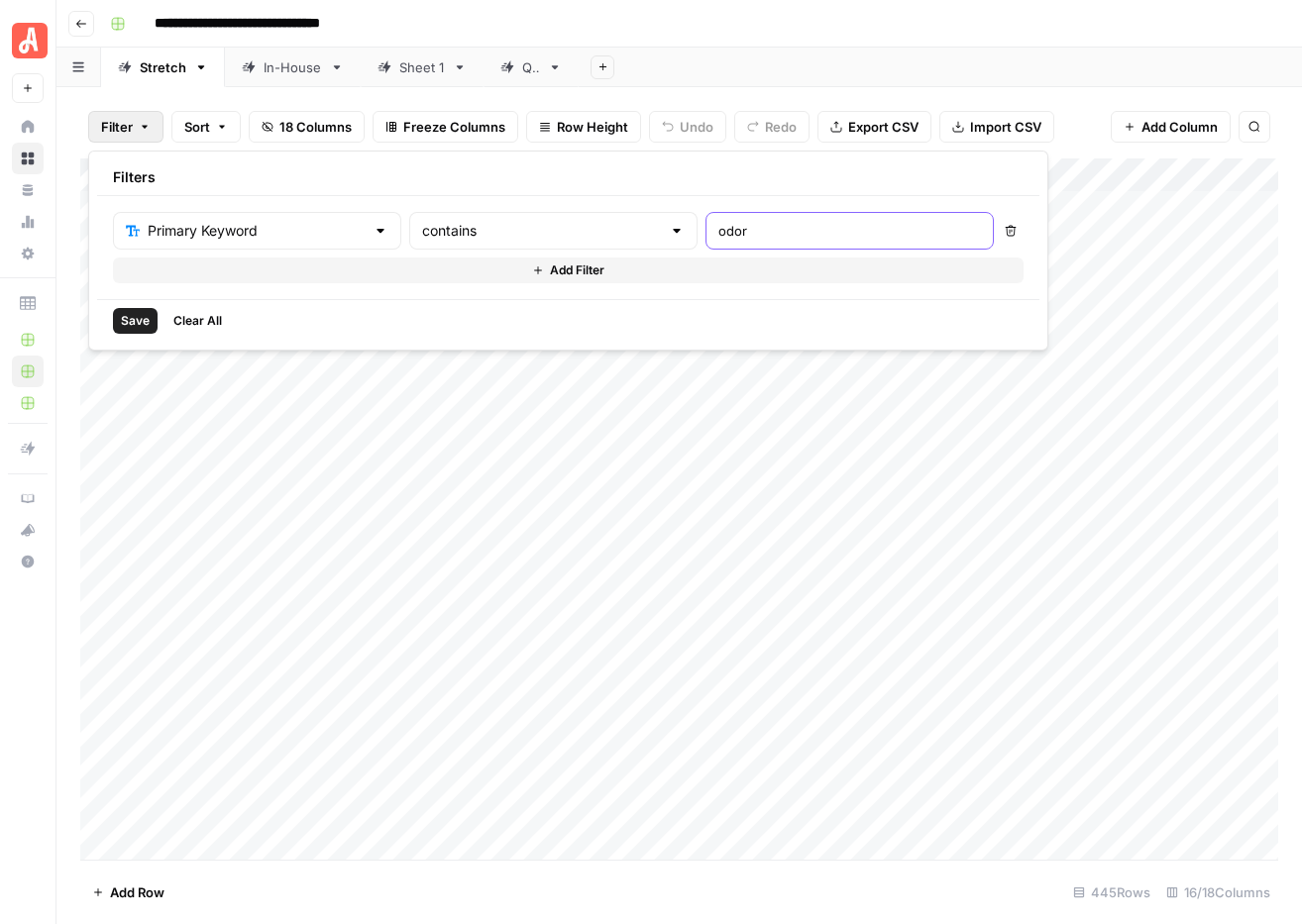 type on "odor" 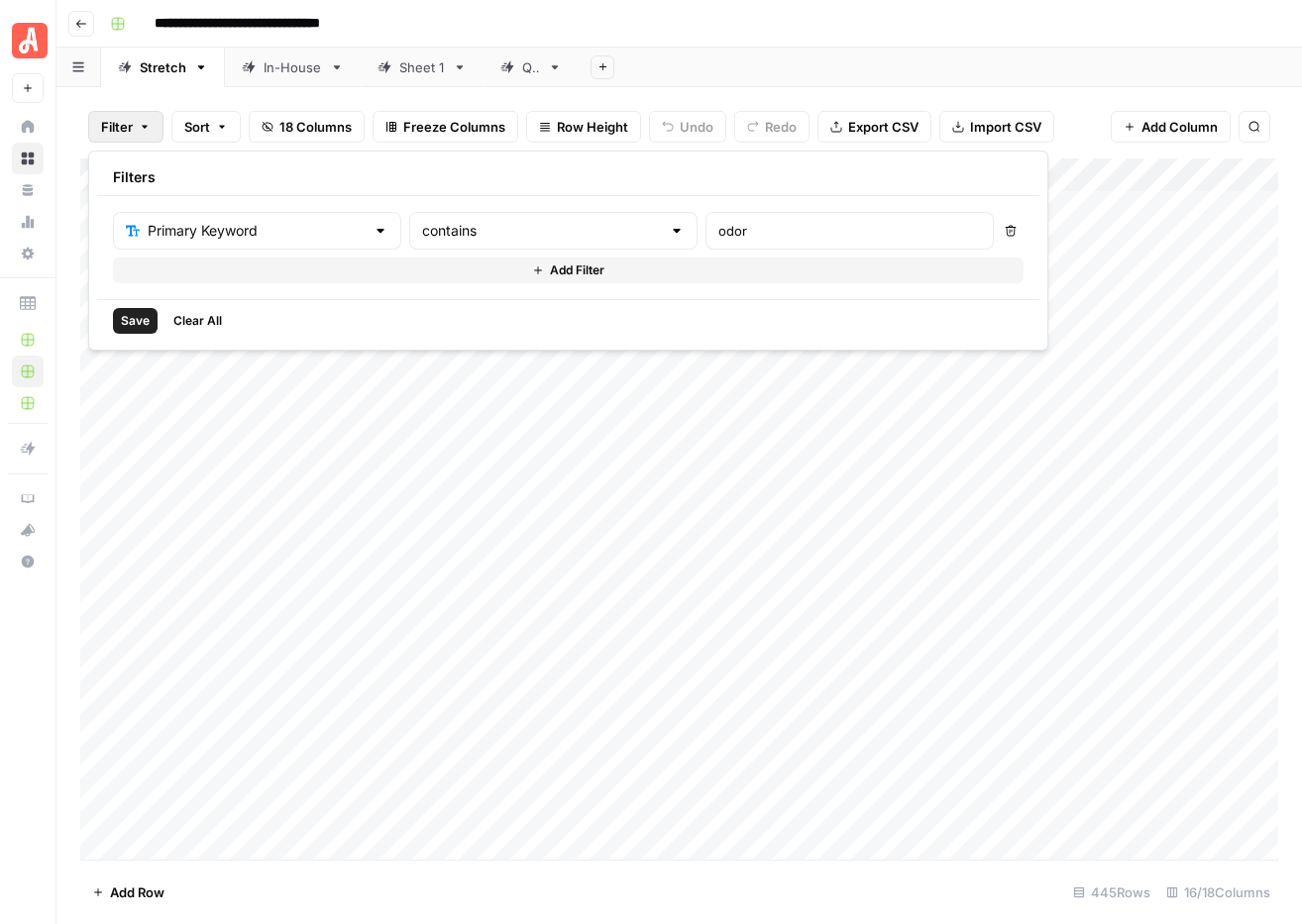click on "Save" at bounding box center [135, 321] 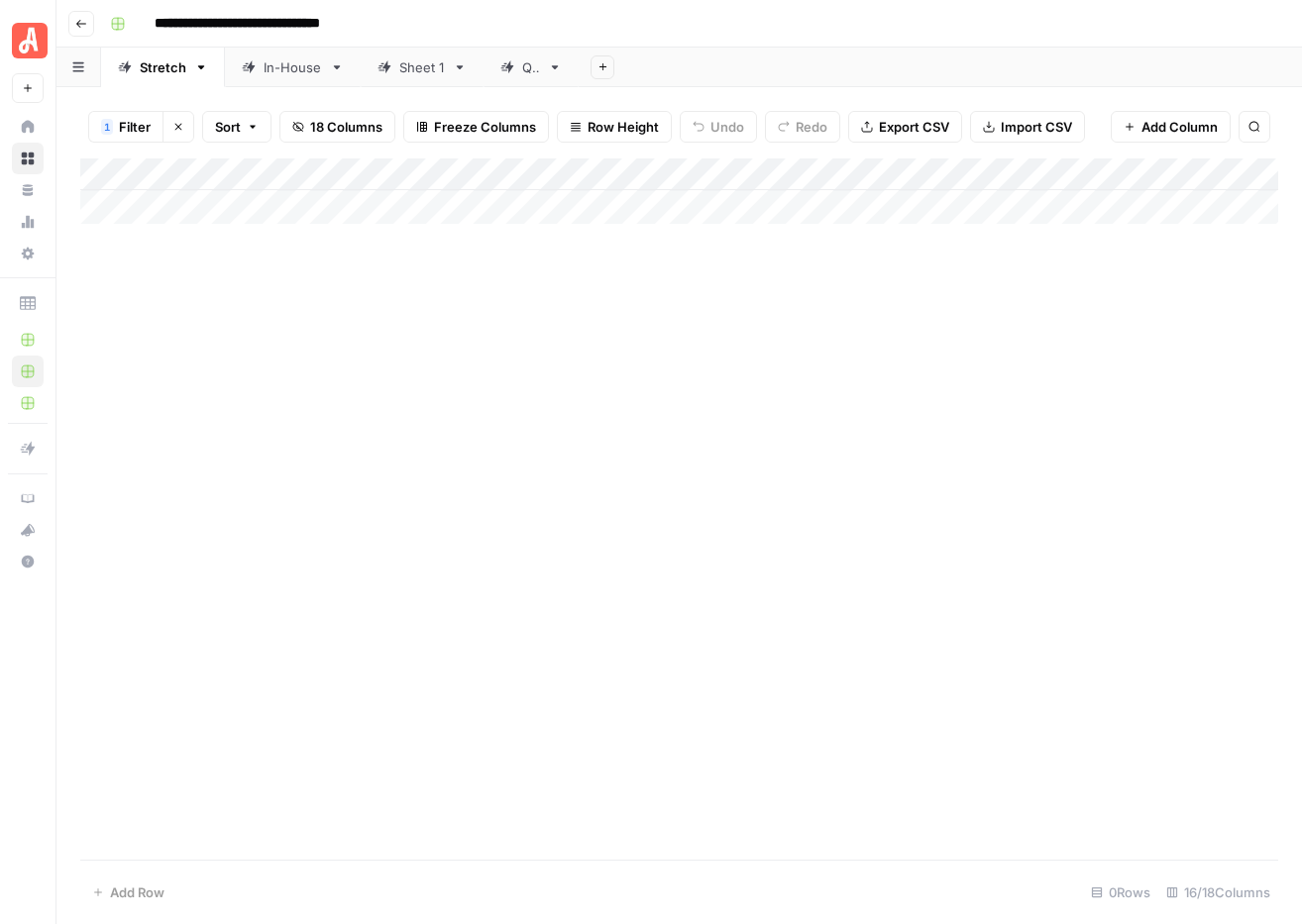 click on "Add Column" at bounding box center (679, 509) 